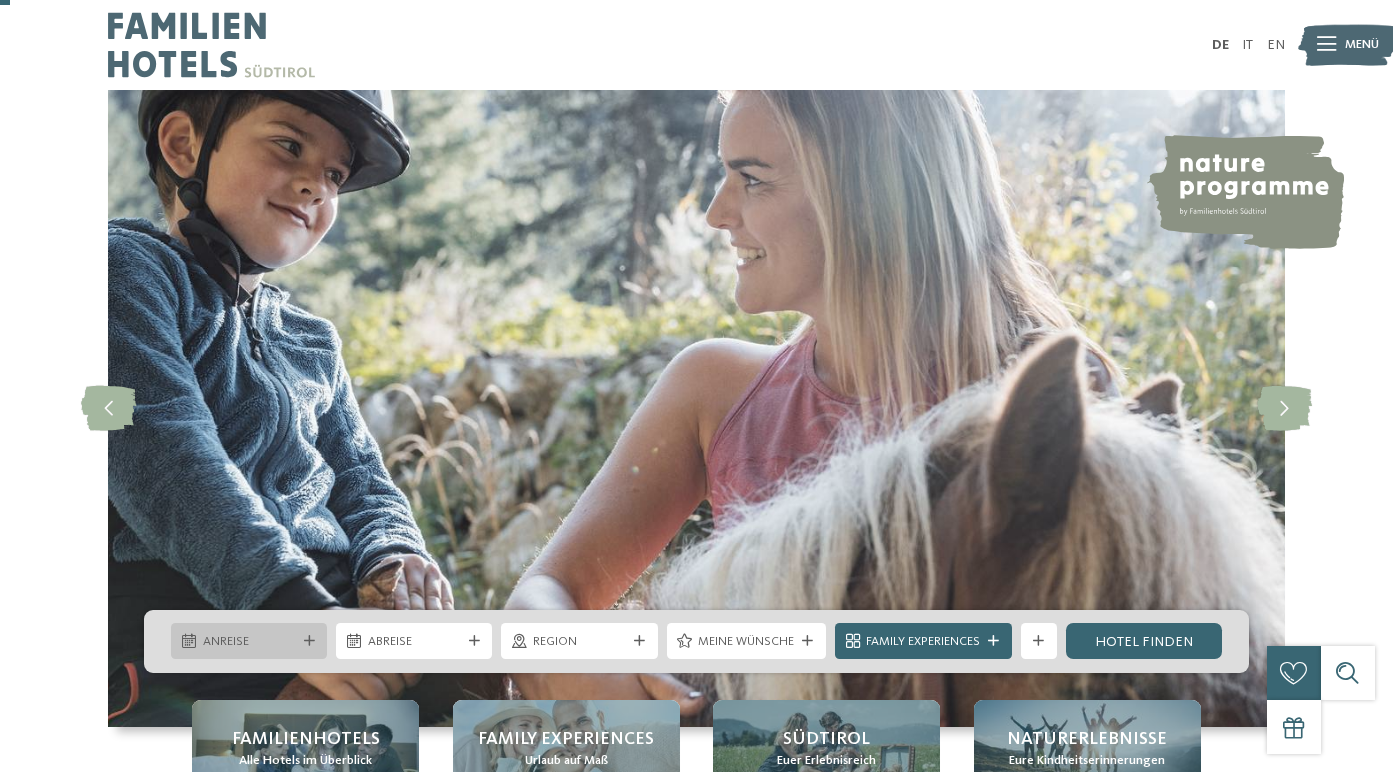 scroll, scrollTop: 55, scrollLeft: 0, axis: vertical 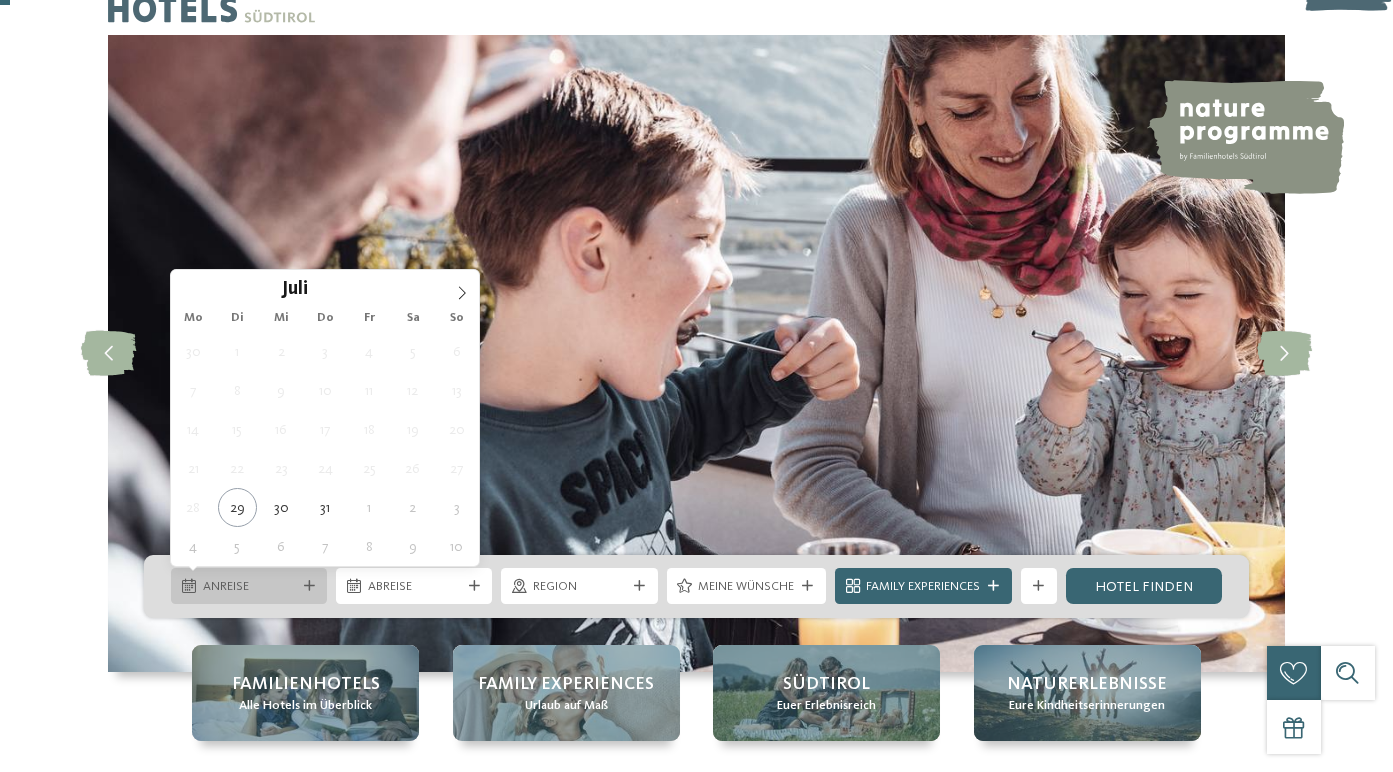 click at bounding box center [309, 586] 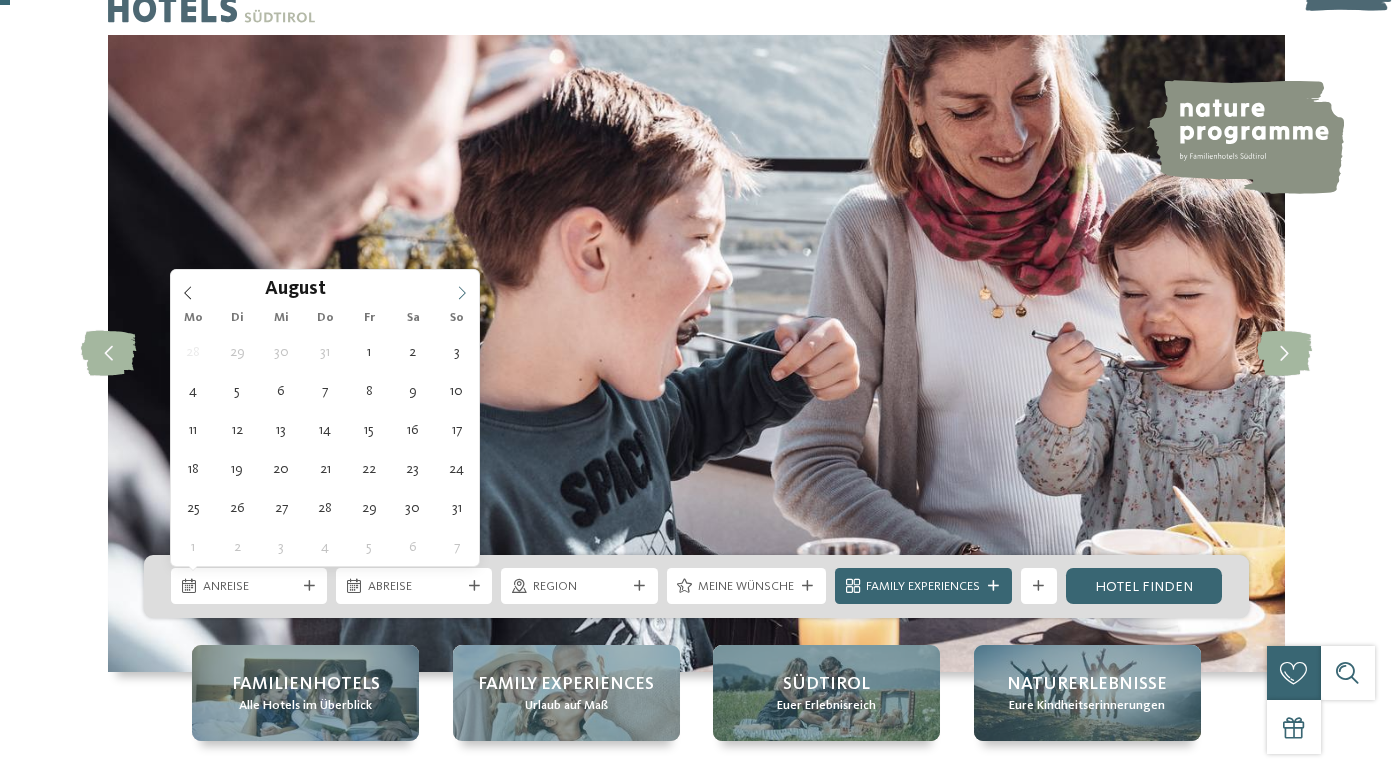 click 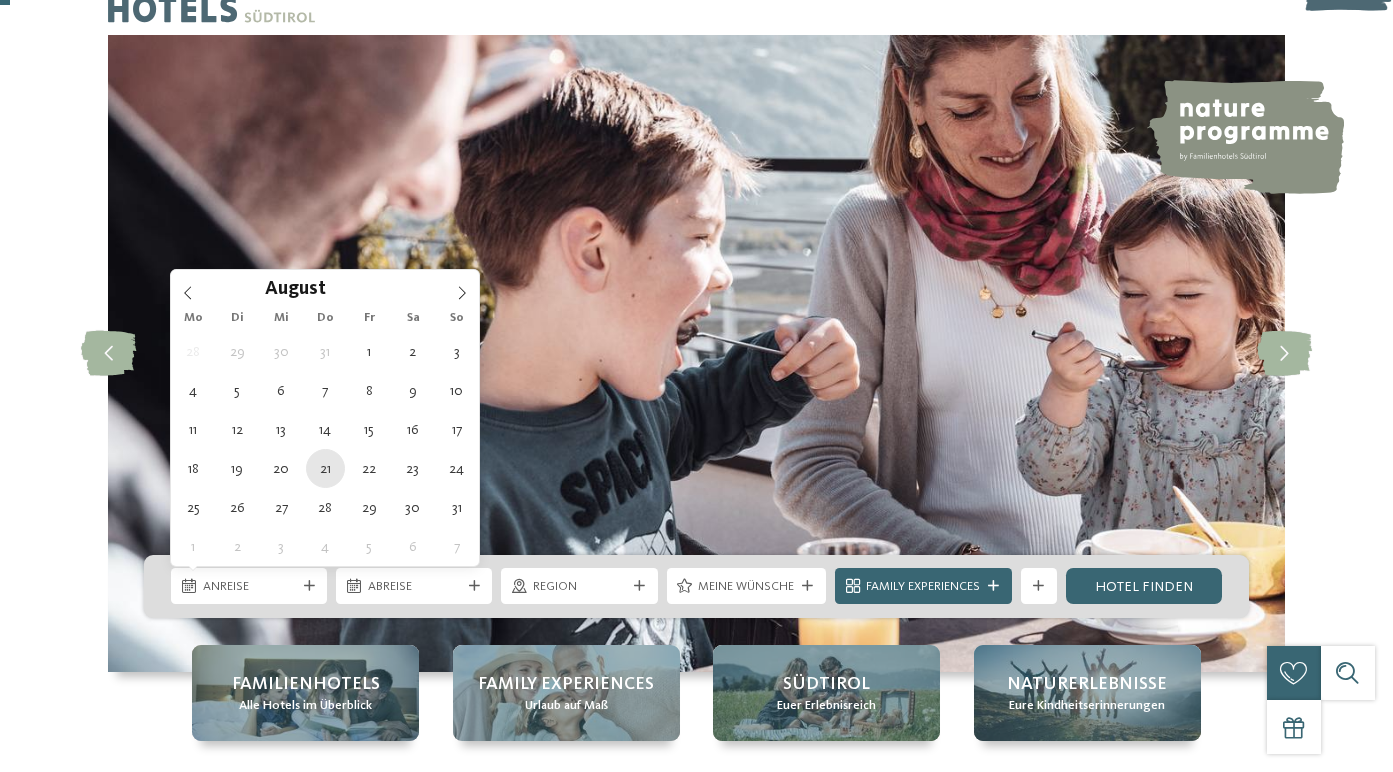 type on "21.08.2025" 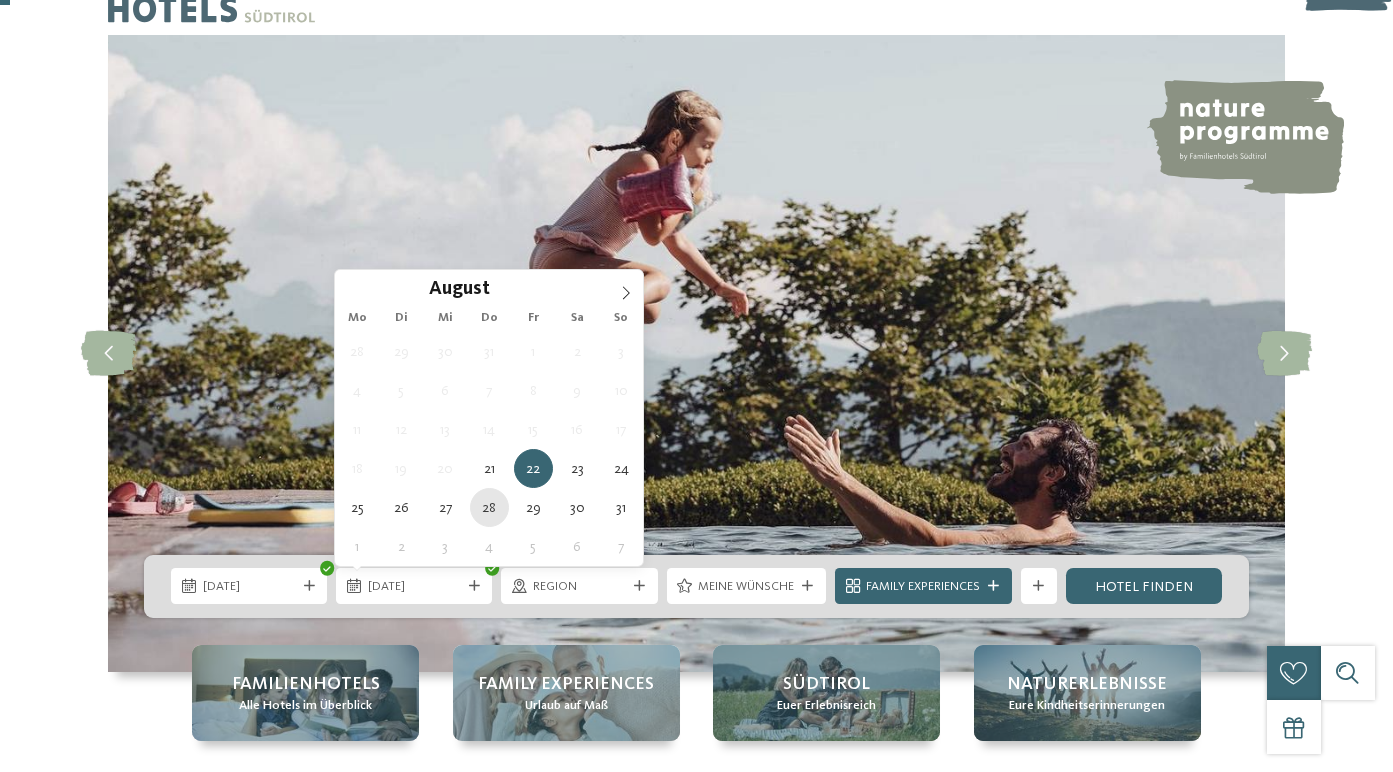 type on "28.08.2025" 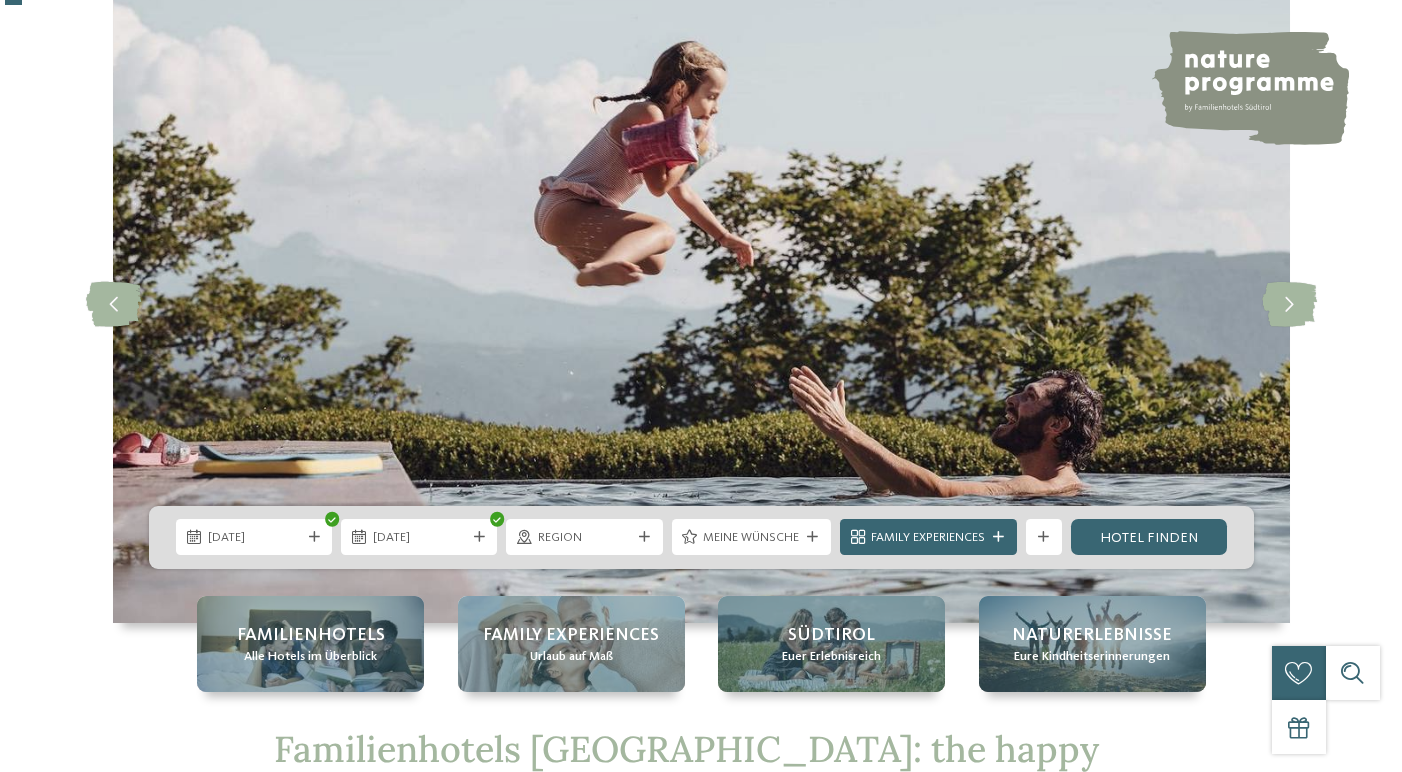 scroll, scrollTop: 116, scrollLeft: 0, axis: vertical 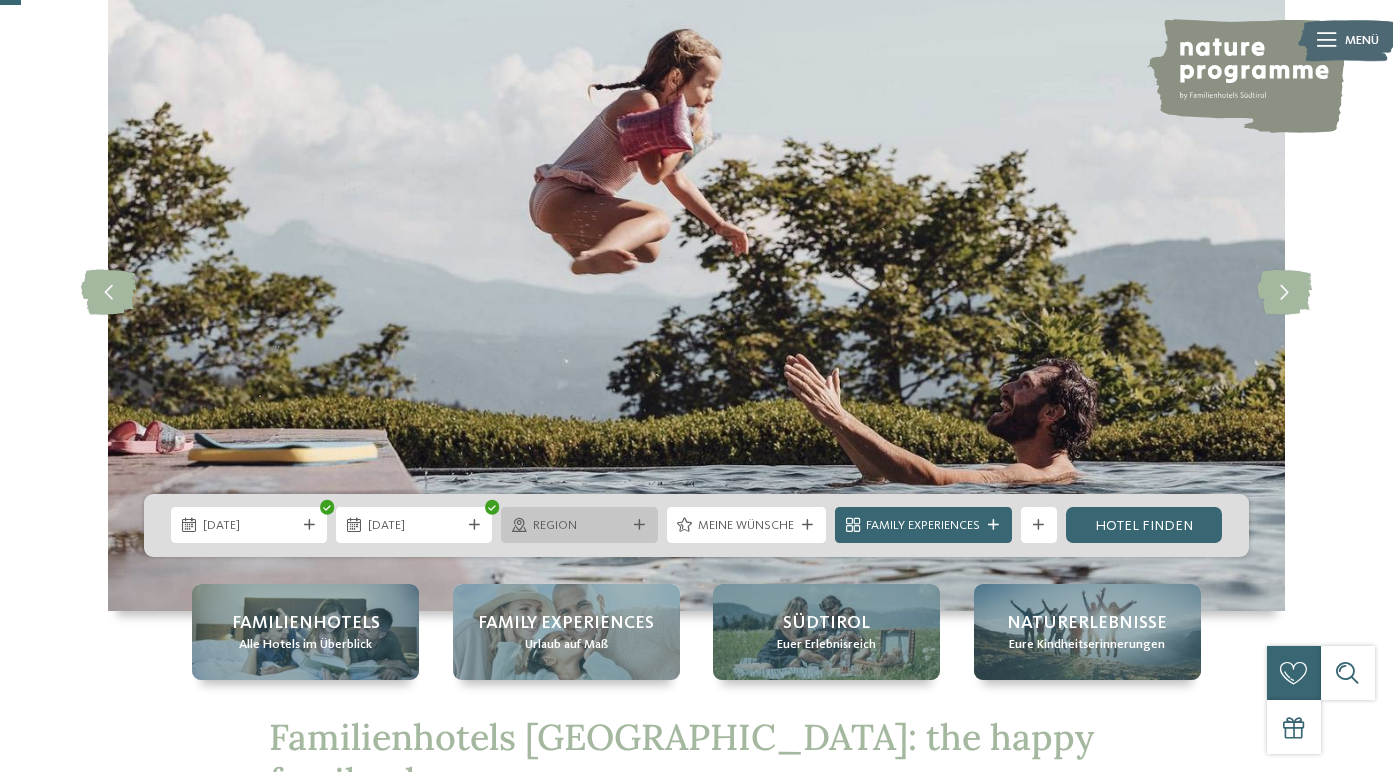 click on "Region" at bounding box center (579, 526) 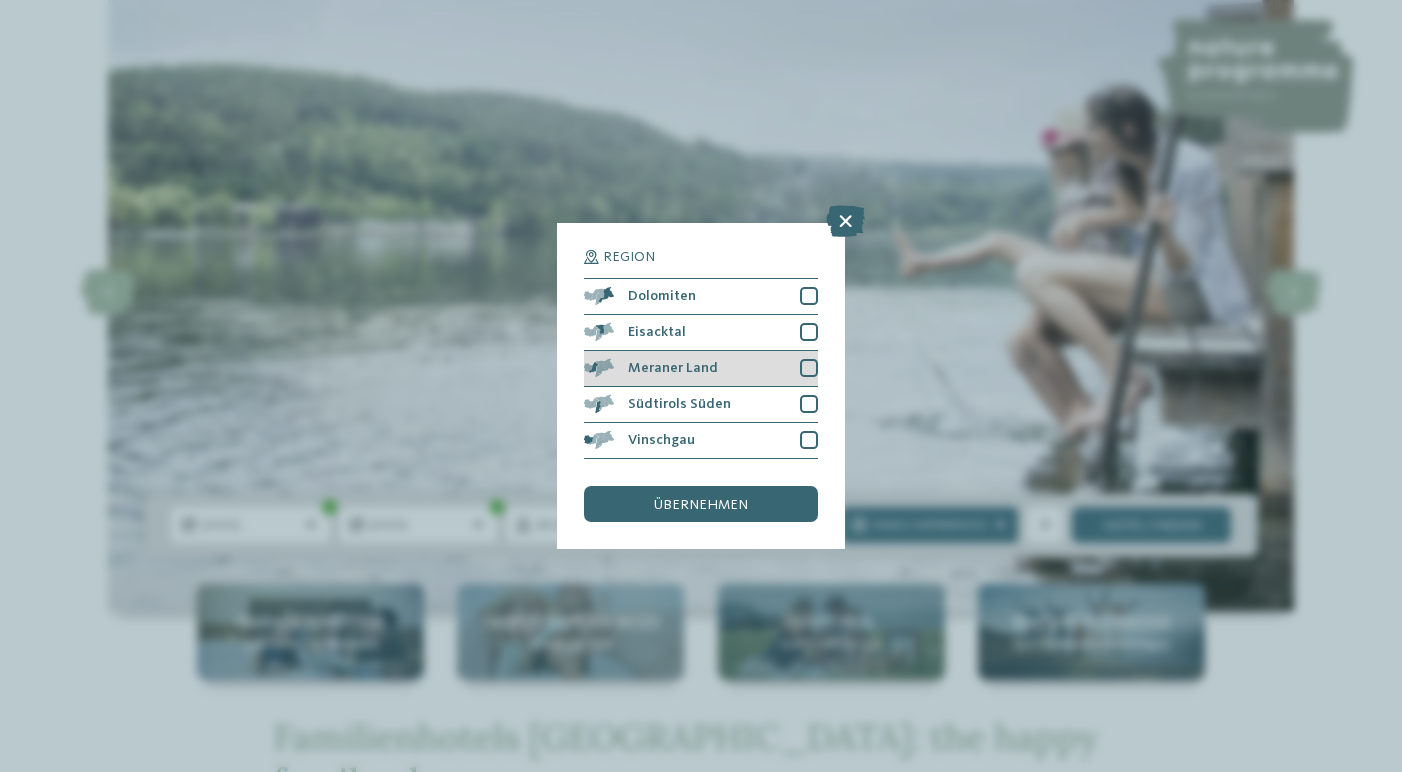 click at bounding box center (809, 368) 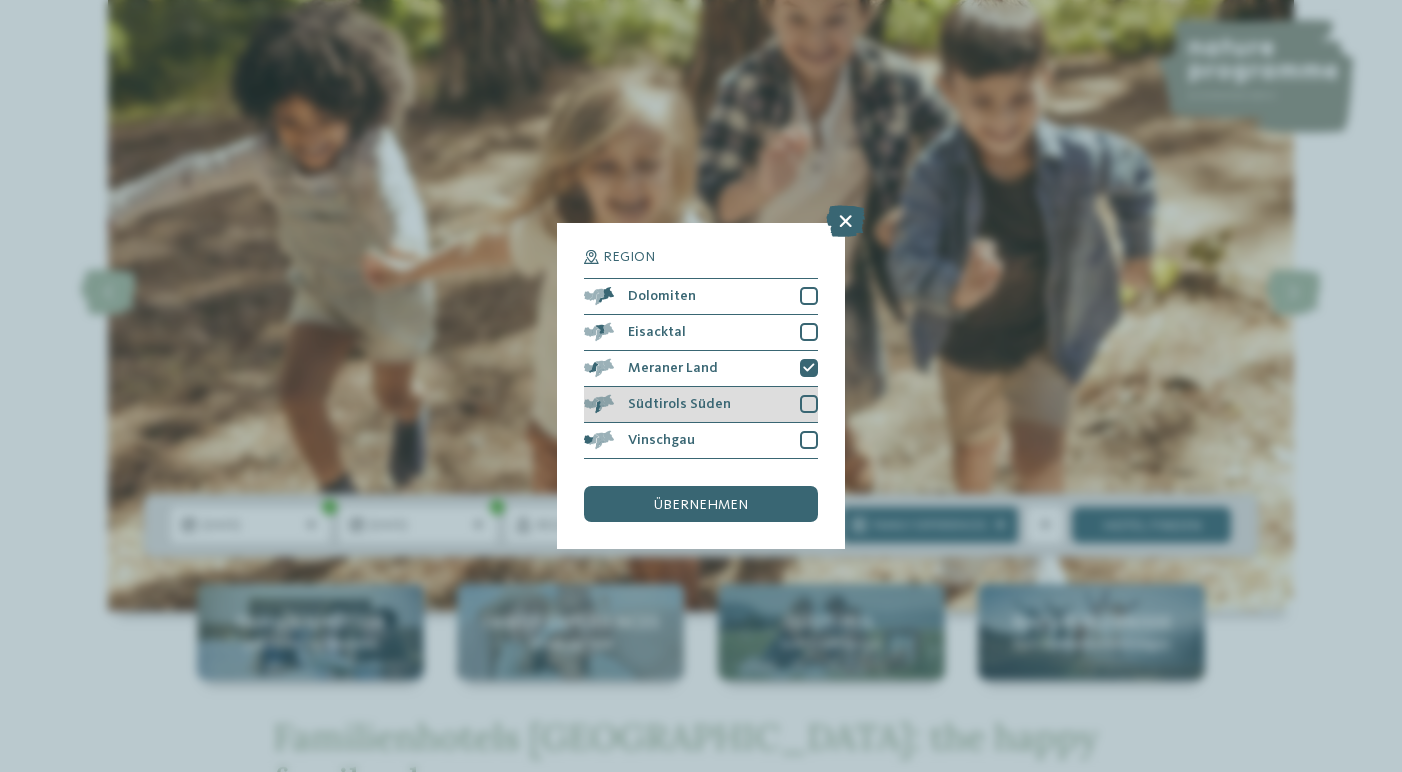 click at bounding box center (809, 404) 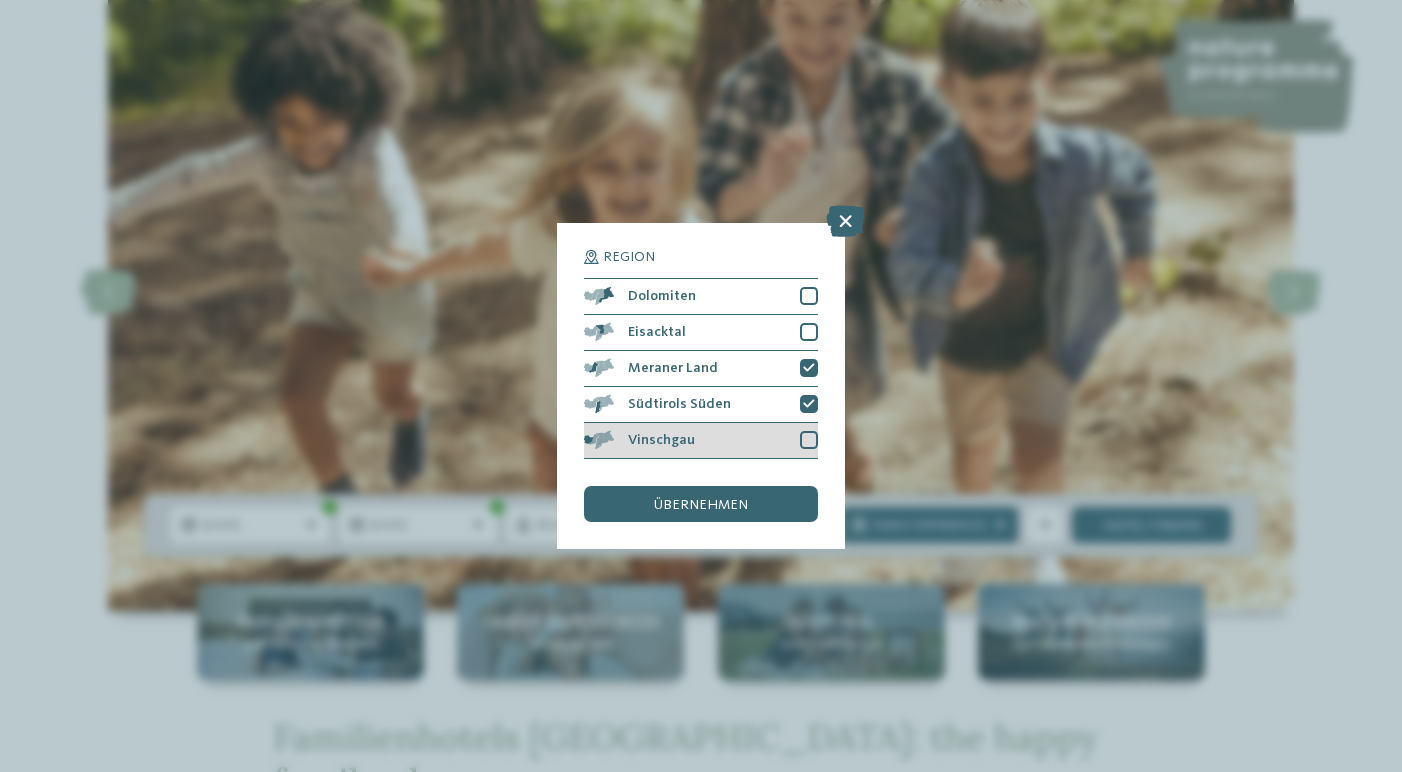 click at bounding box center [809, 440] 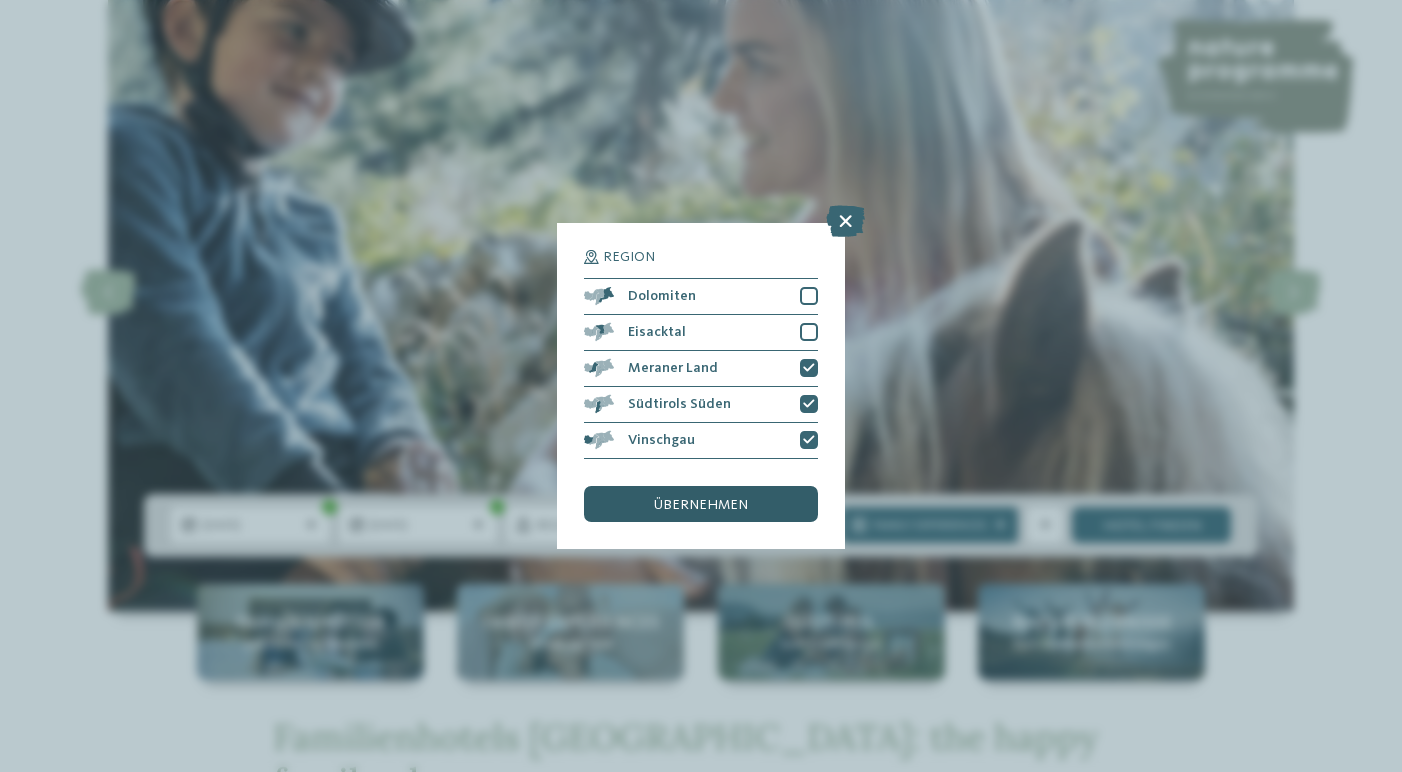 click on "übernehmen" at bounding box center (701, 505) 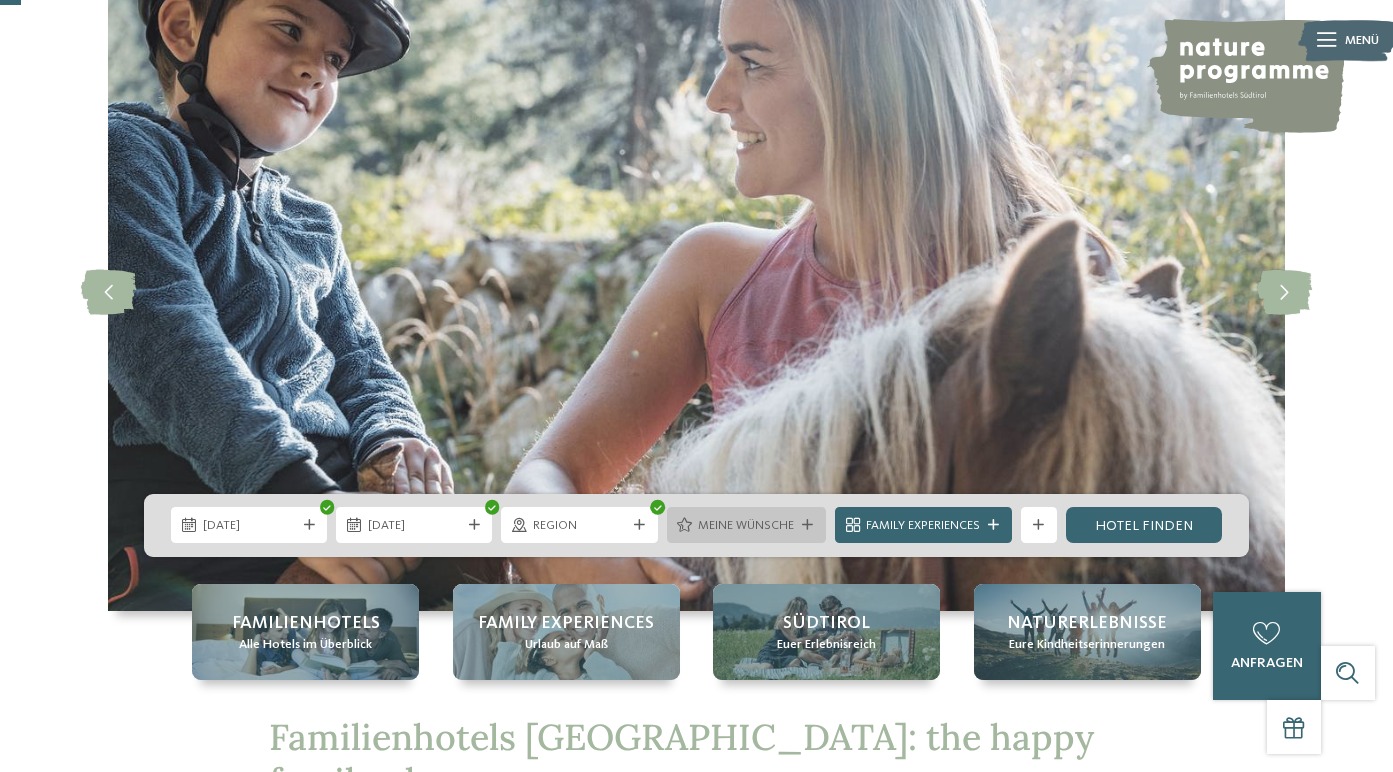 click on "Meine Wünsche" at bounding box center (746, 526) 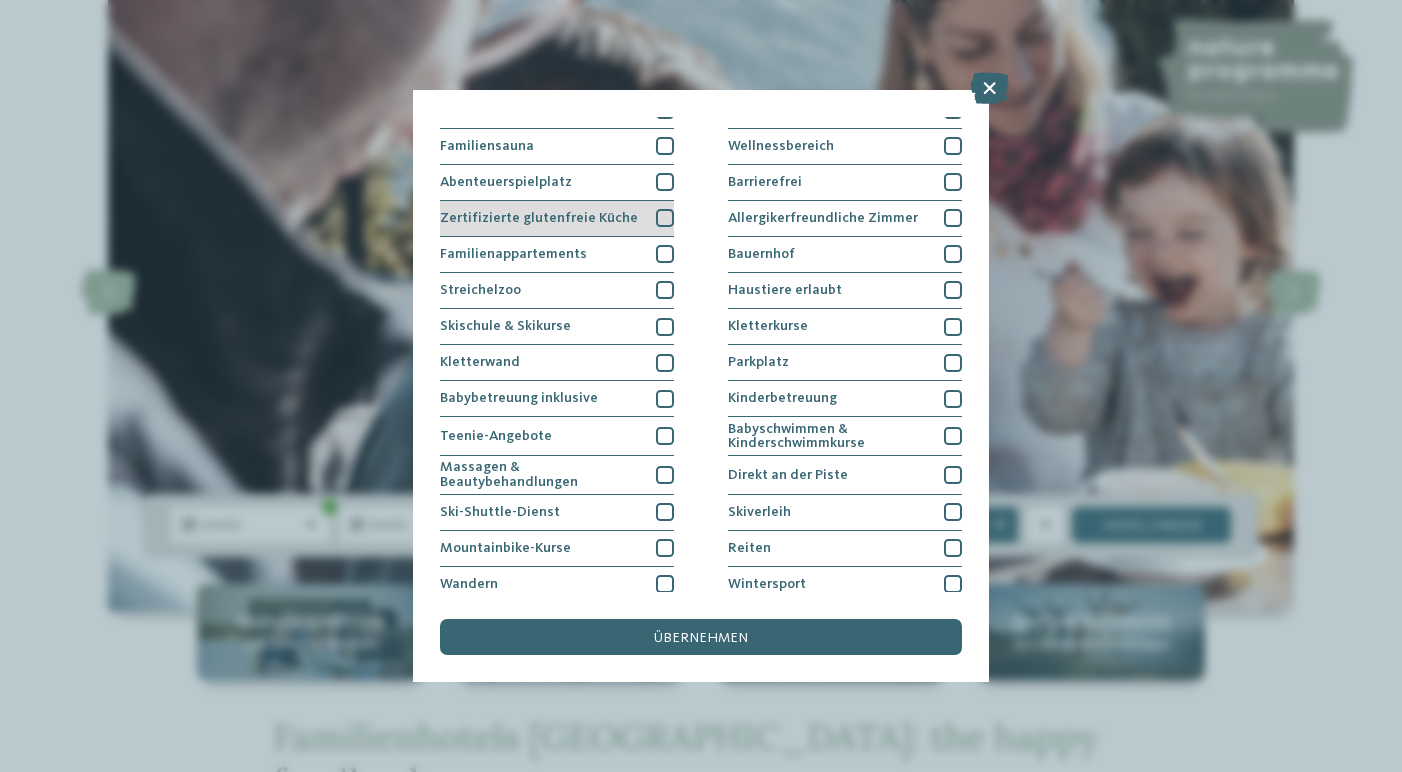 scroll, scrollTop: 91, scrollLeft: 0, axis: vertical 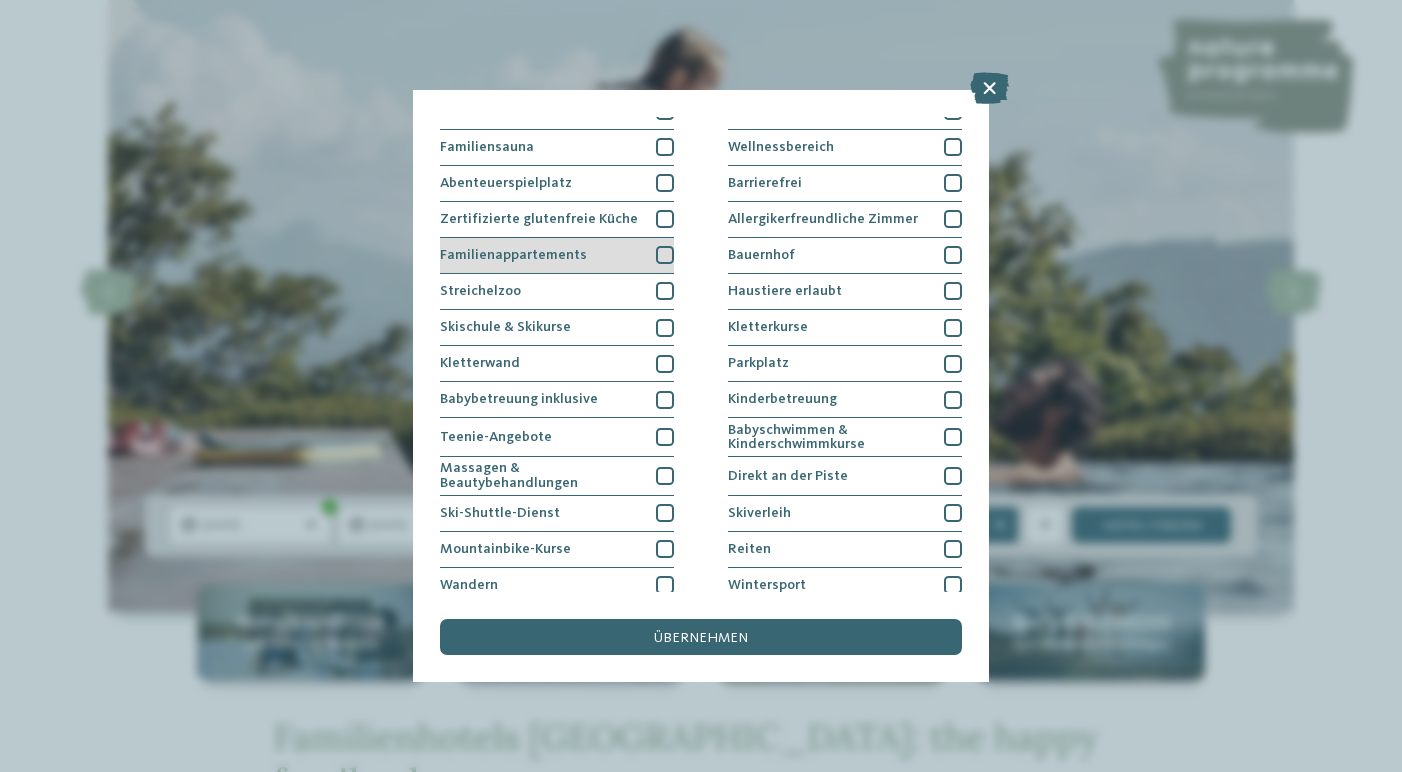 click at bounding box center [665, 255] 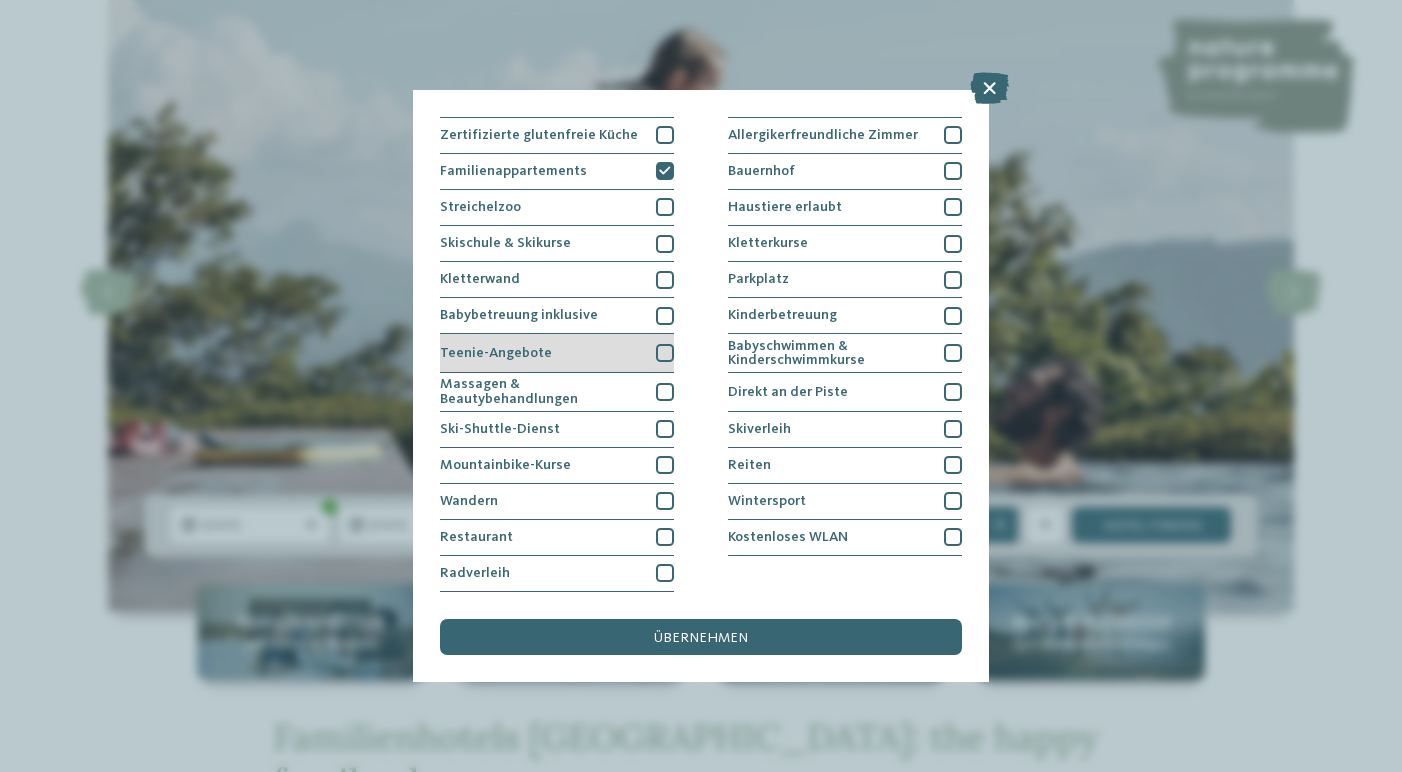 scroll, scrollTop: 246, scrollLeft: 0, axis: vertical 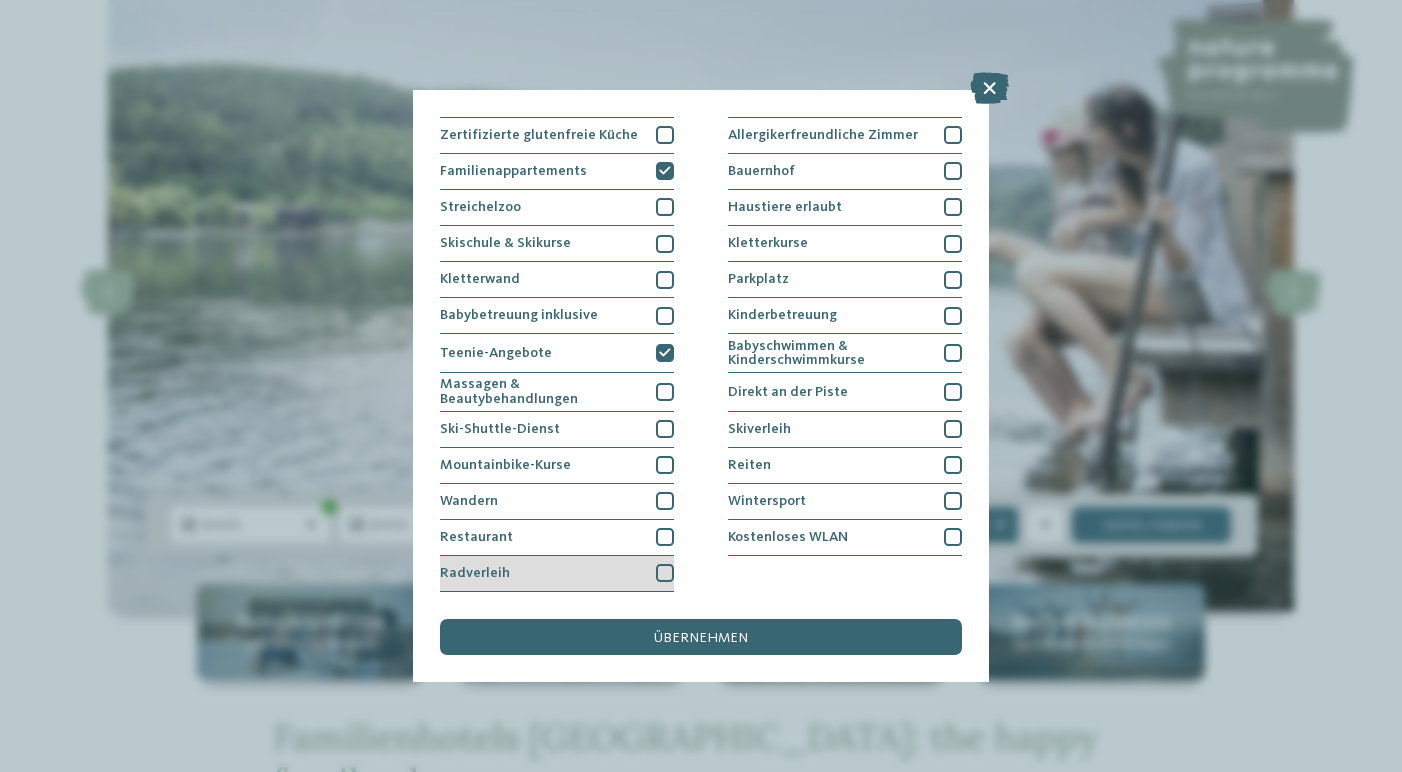 click at bounding box center (665, 573) 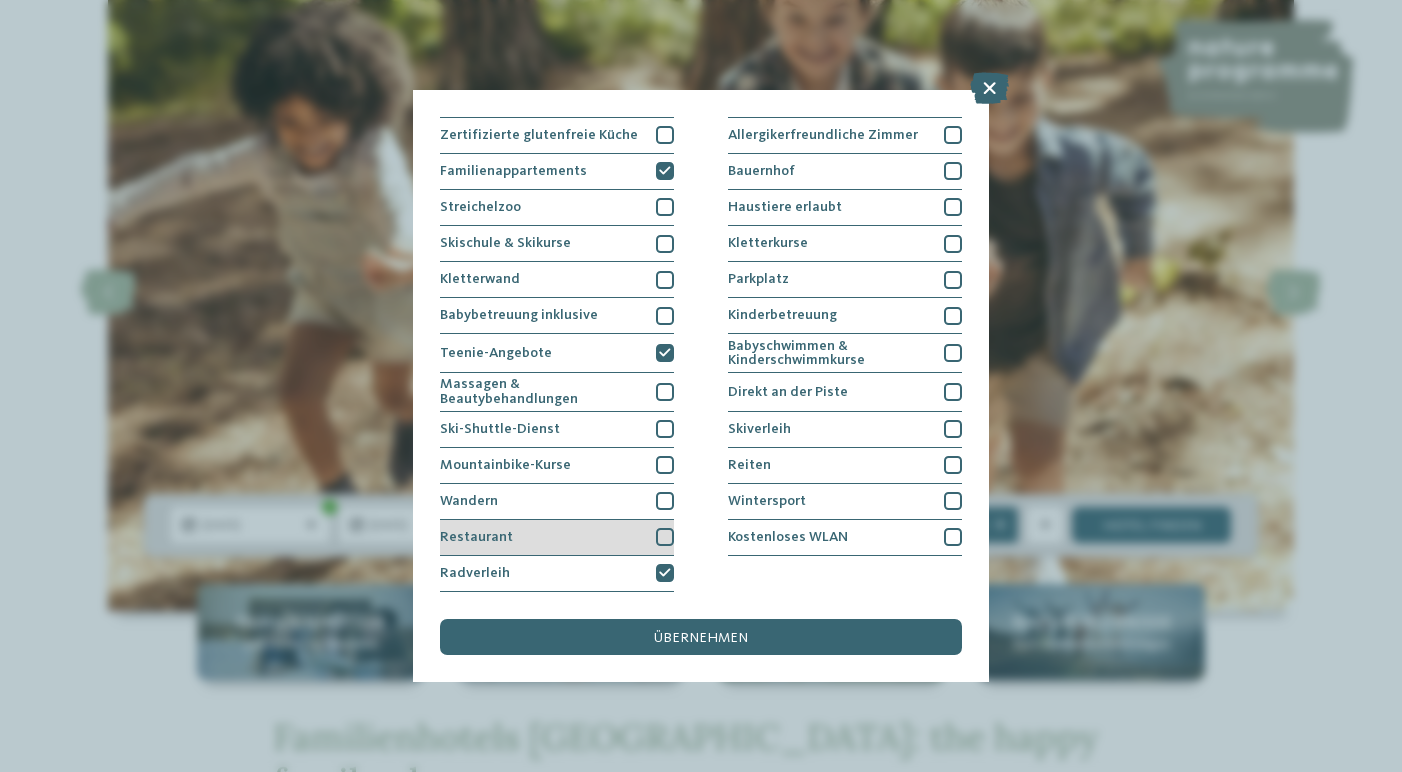 click at bounding box center [665, 537] 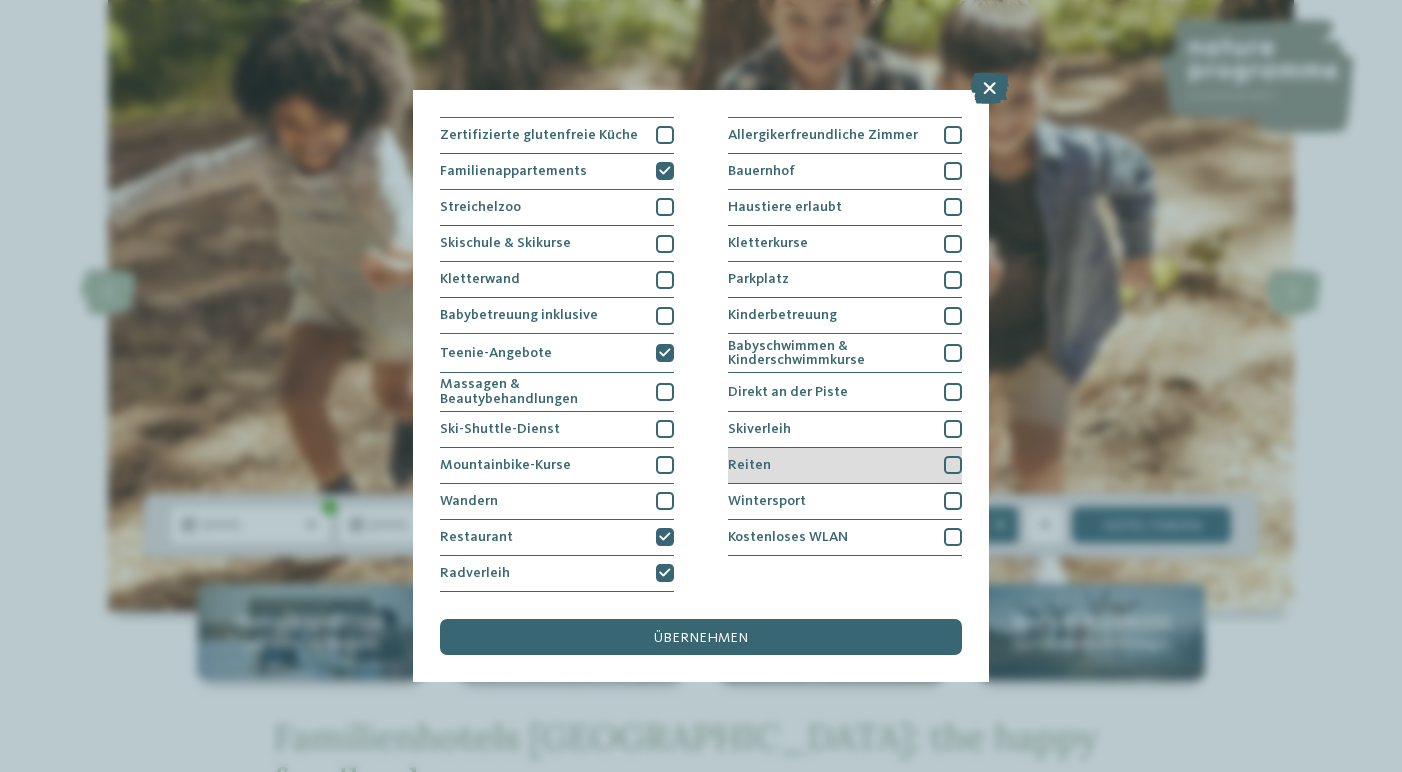 scroll, scrollTop: 350, scrollLeft: 0, axis: vertical 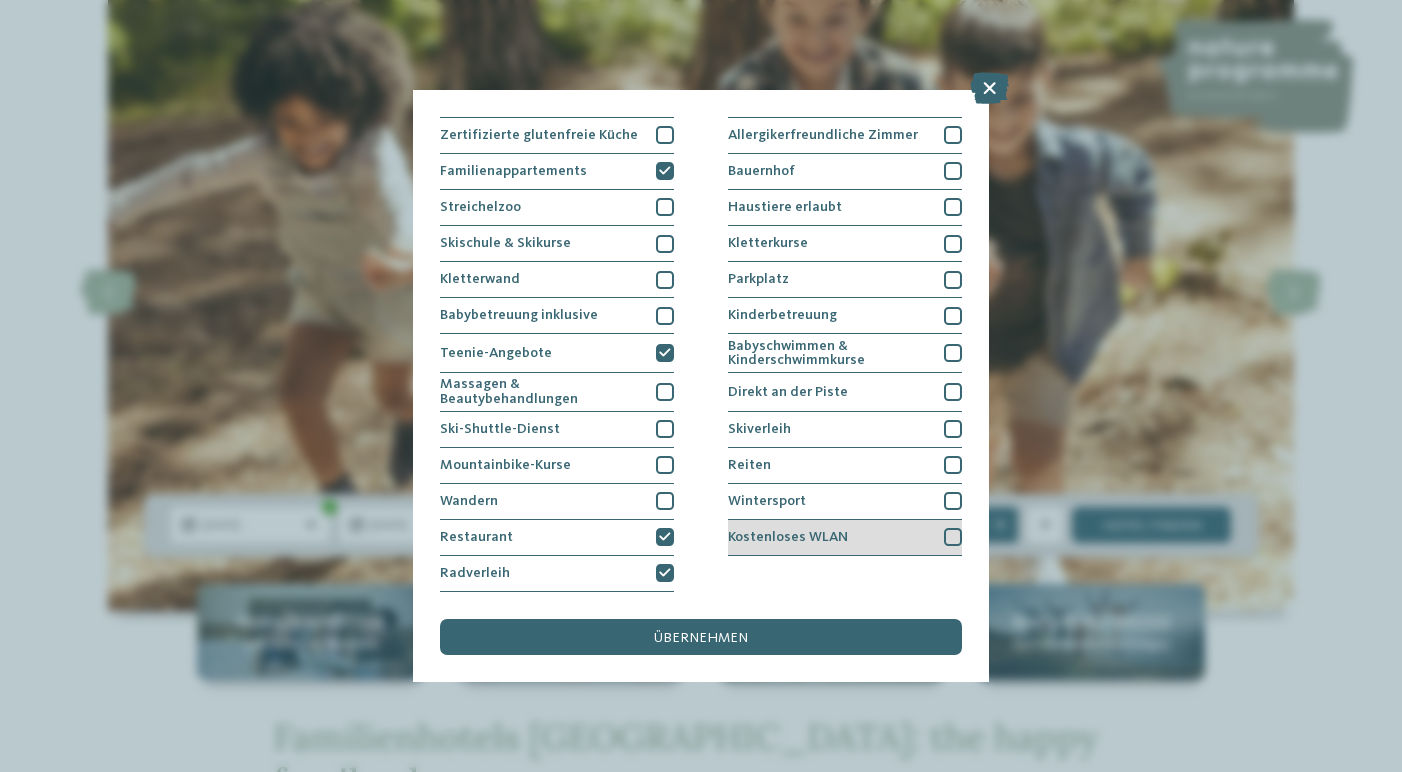 click at bounding box center [953, 537] 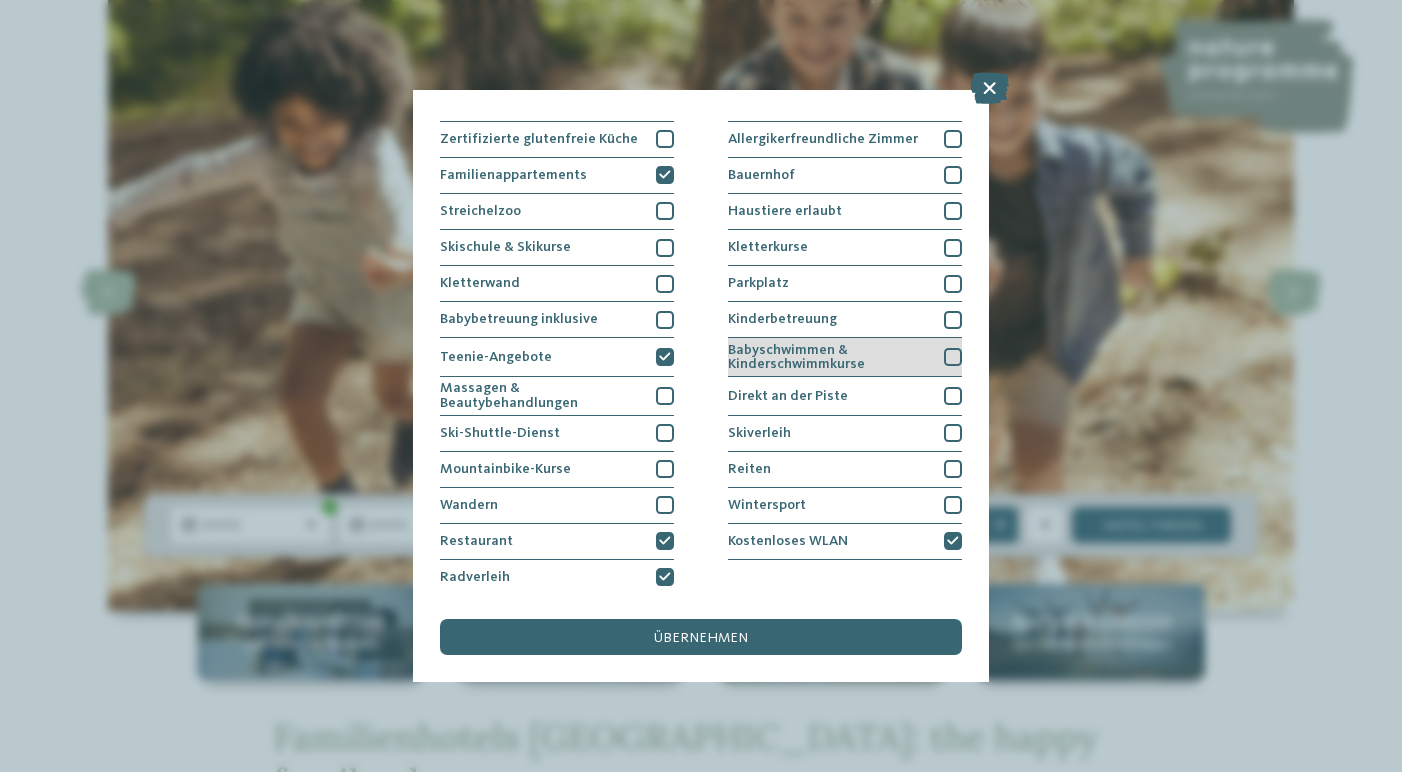 scroll, scrollTop: 163, scrollLeft: 0, axis: vertical 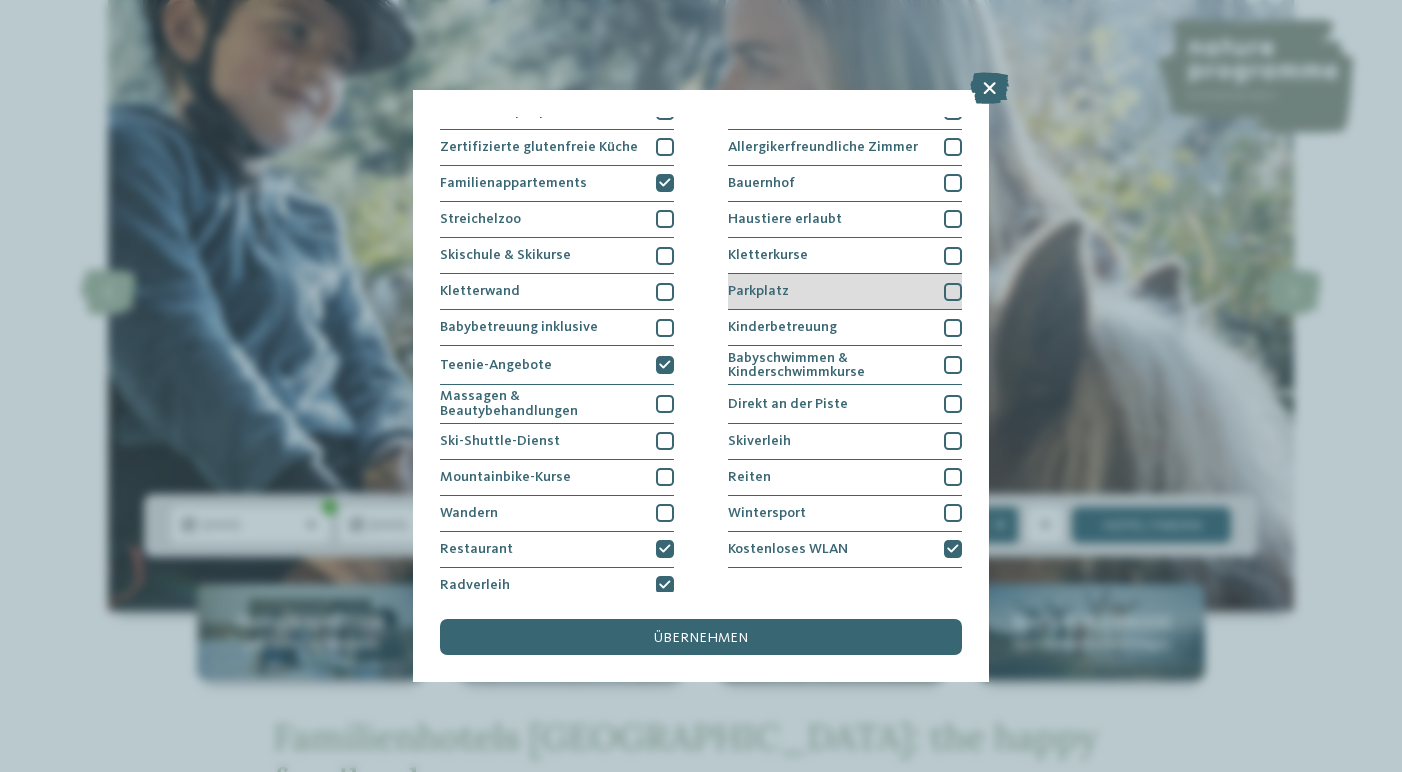 click at bounding box center [953, 292] 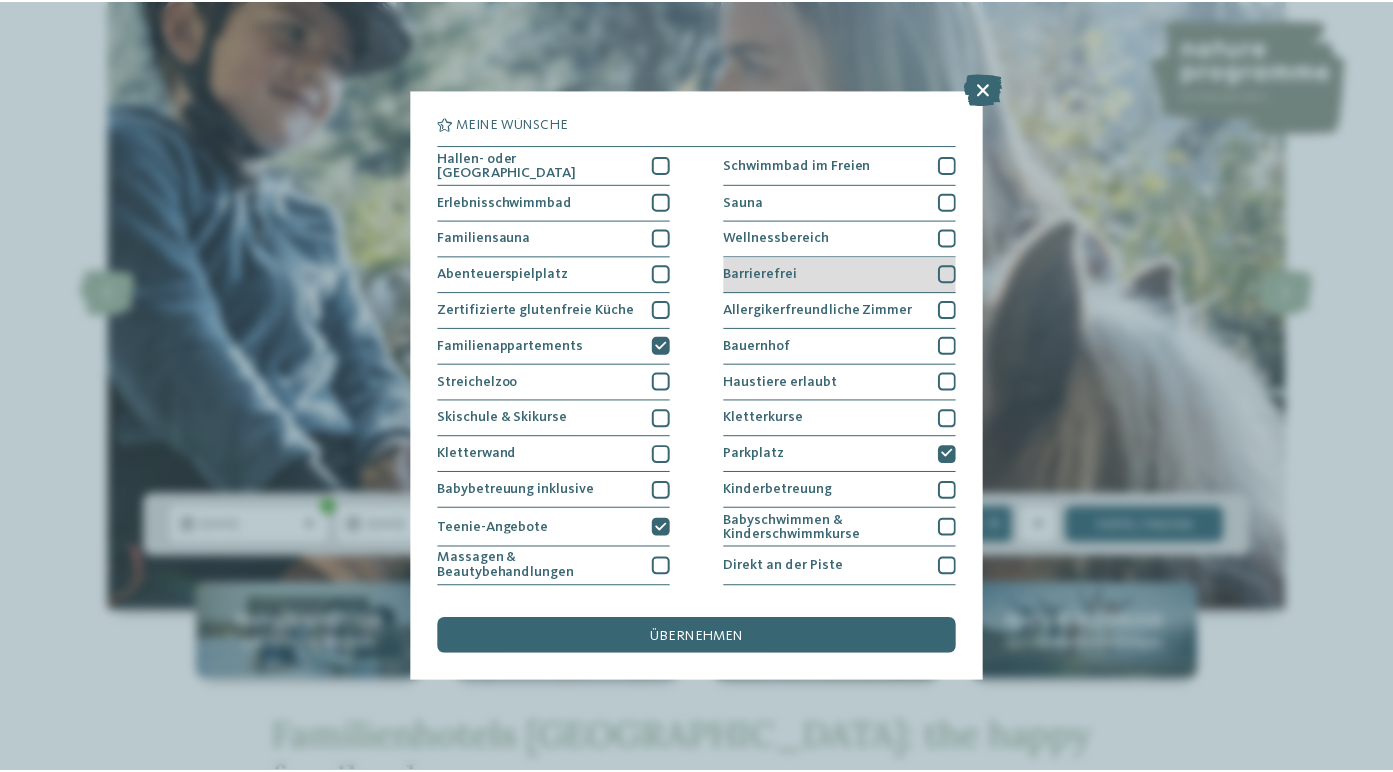 scroll, scrollTop: 0, scrollLeft: 0, axis: both 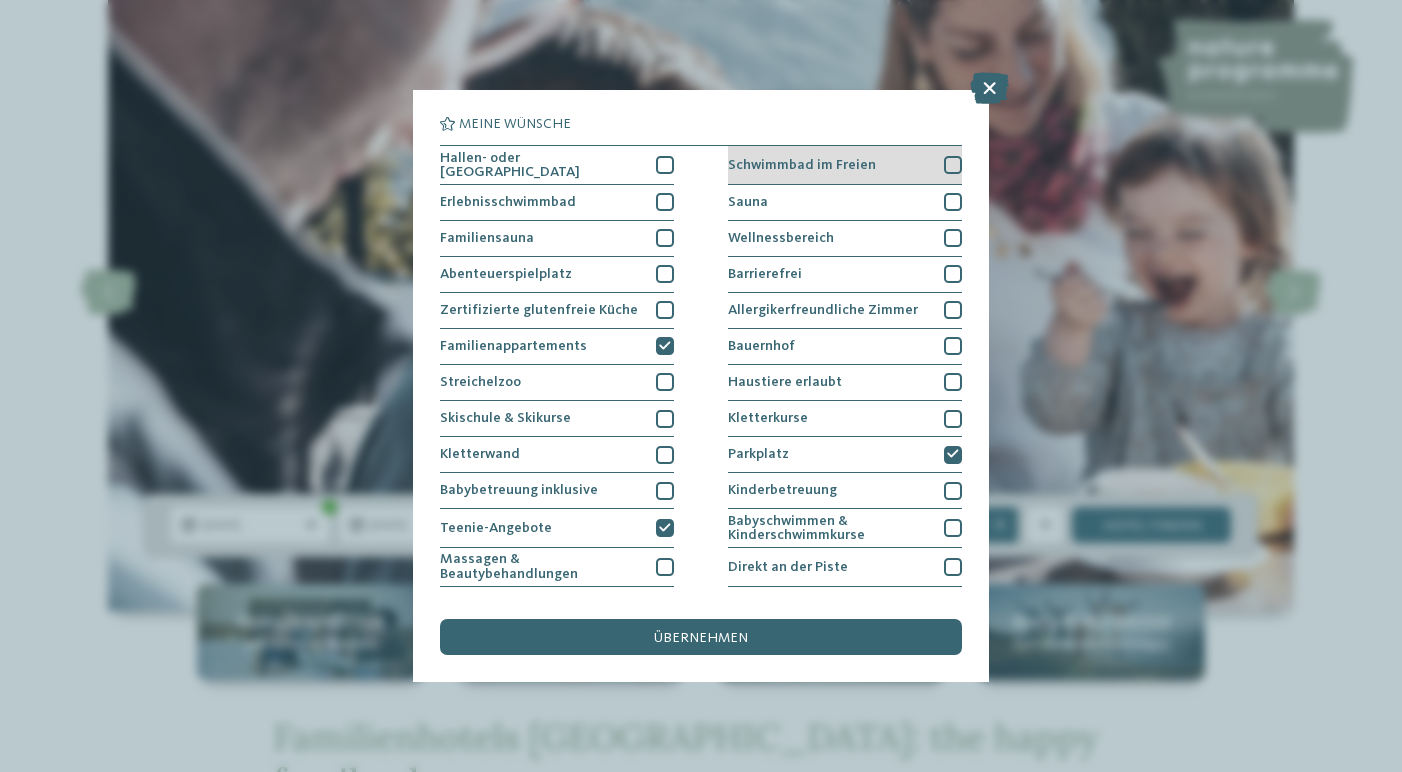 click at bounding box center [953, 165] 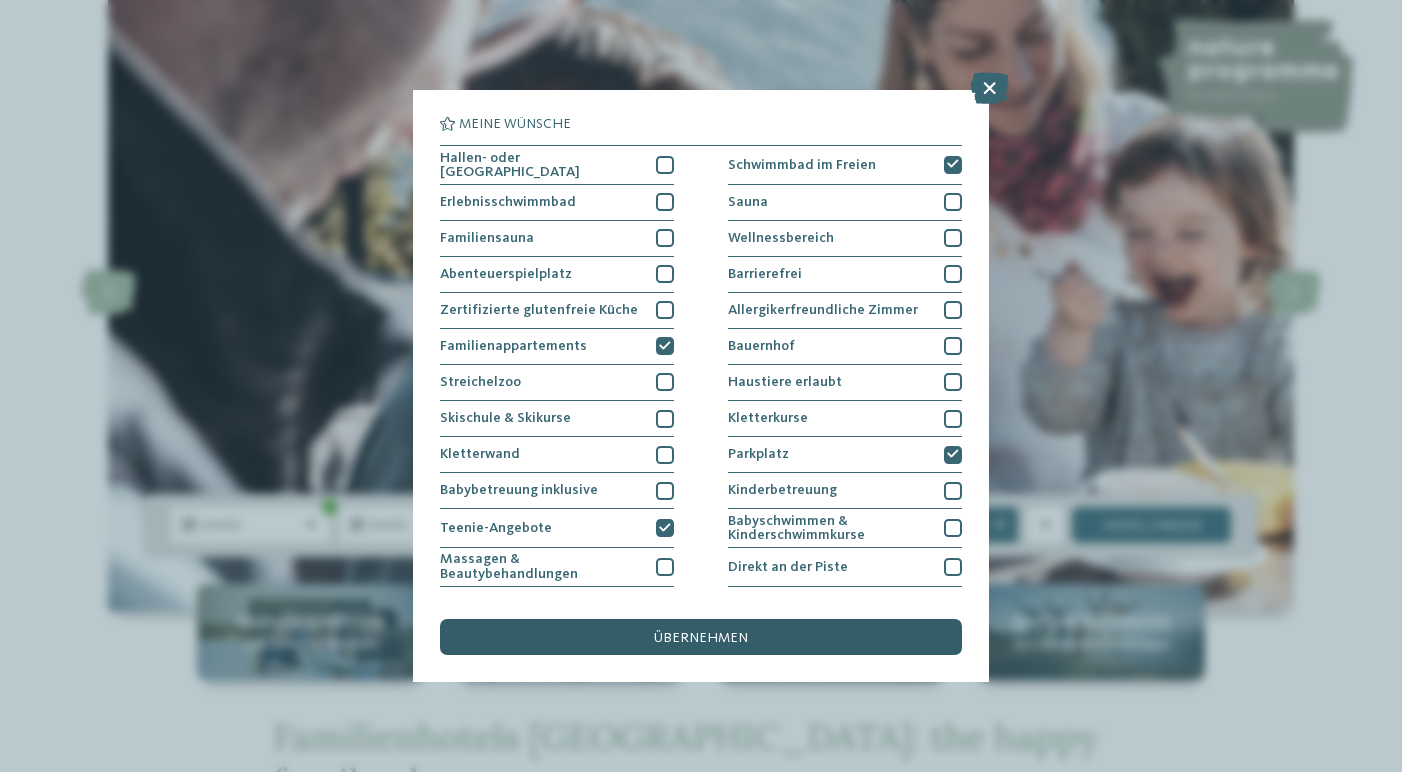 click on "übernehmen" at bounding box center (701, 637) 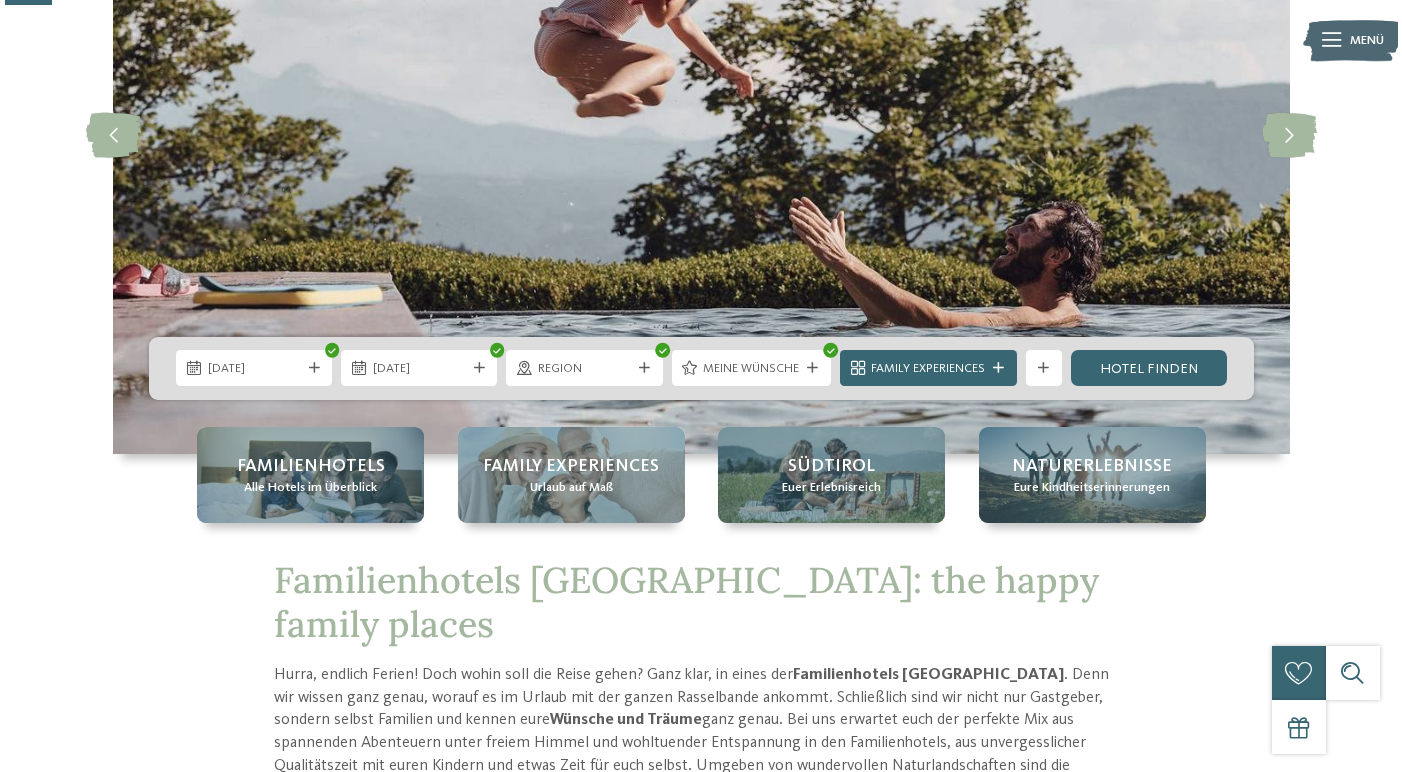 scroll, scrollTop: 279, scrollLeft: 0, axis: vertical 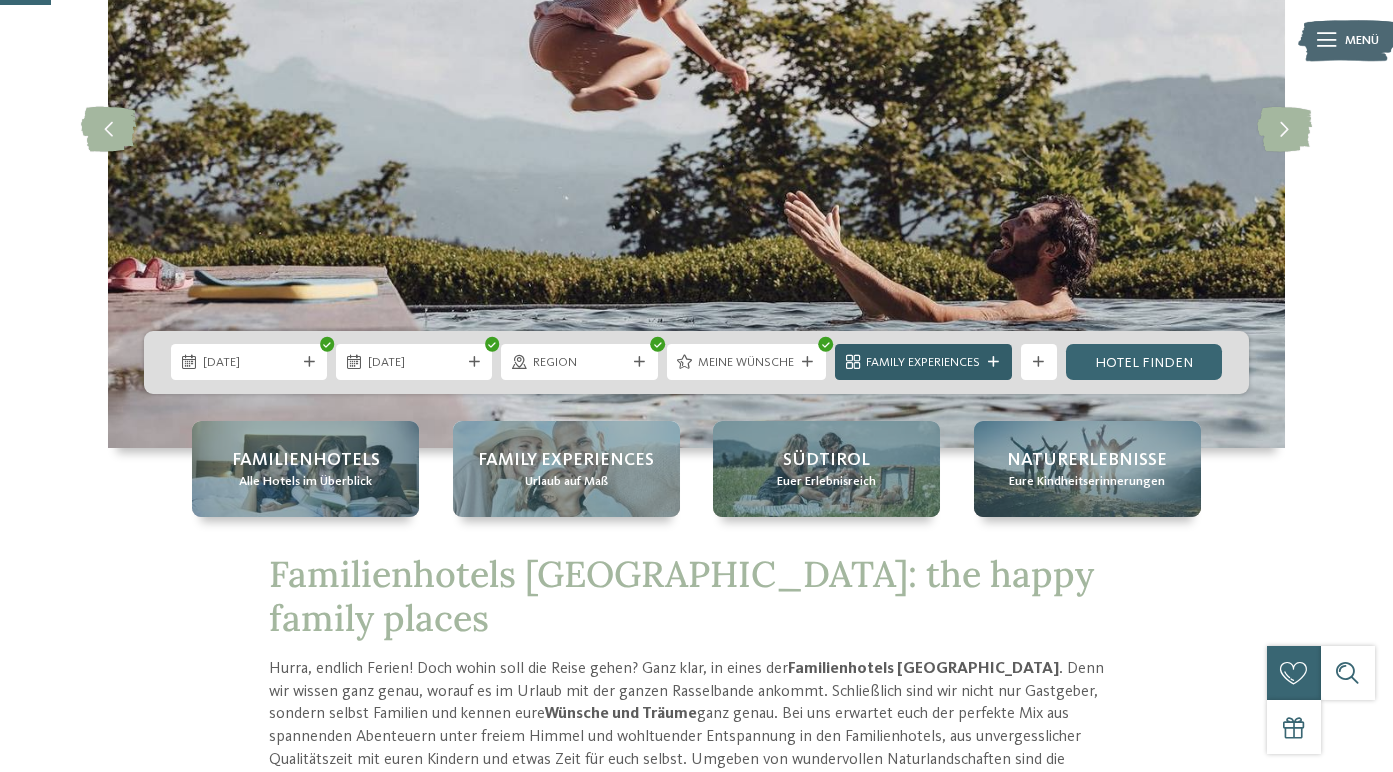 click on "Family Experiences" at bounding box center (923, 363) 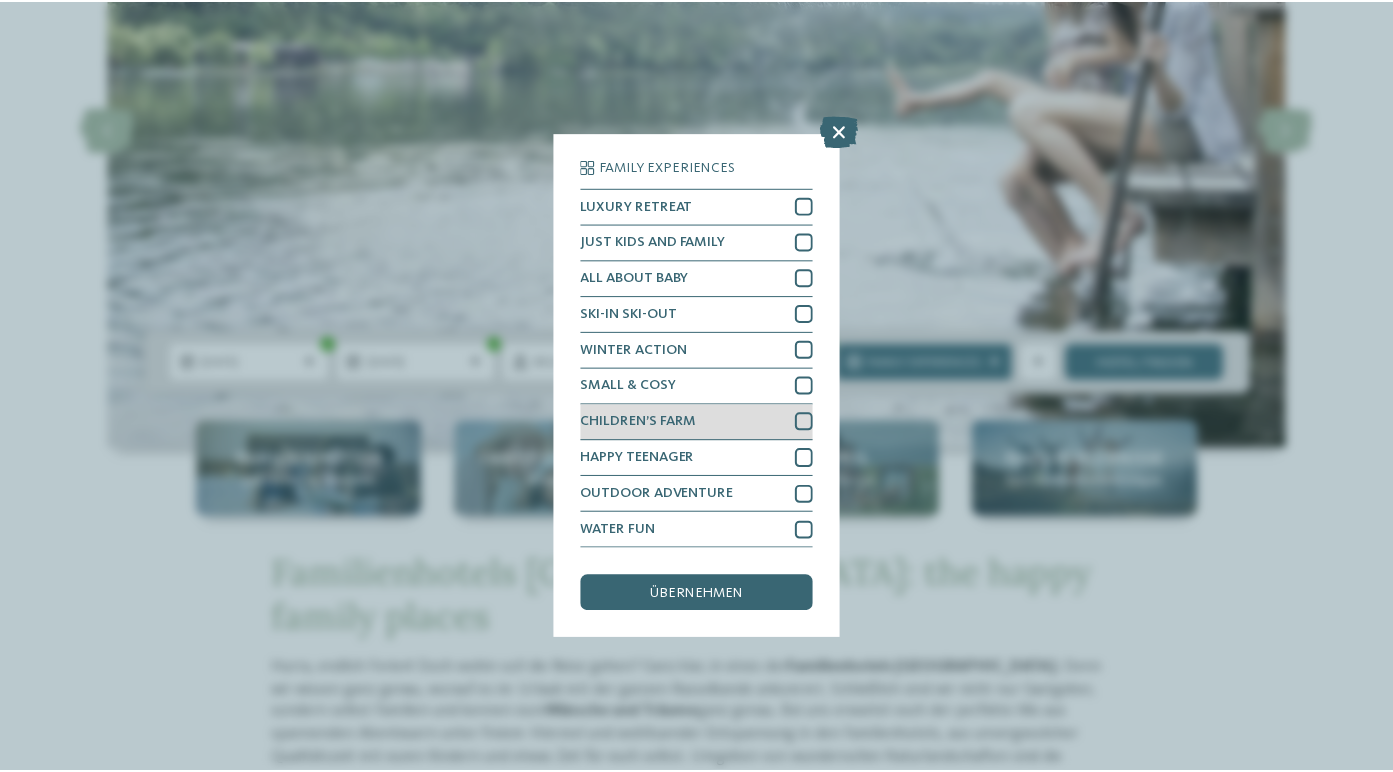 scroll, scrollTop: 94, scrollLeft: 0, axis: vertical 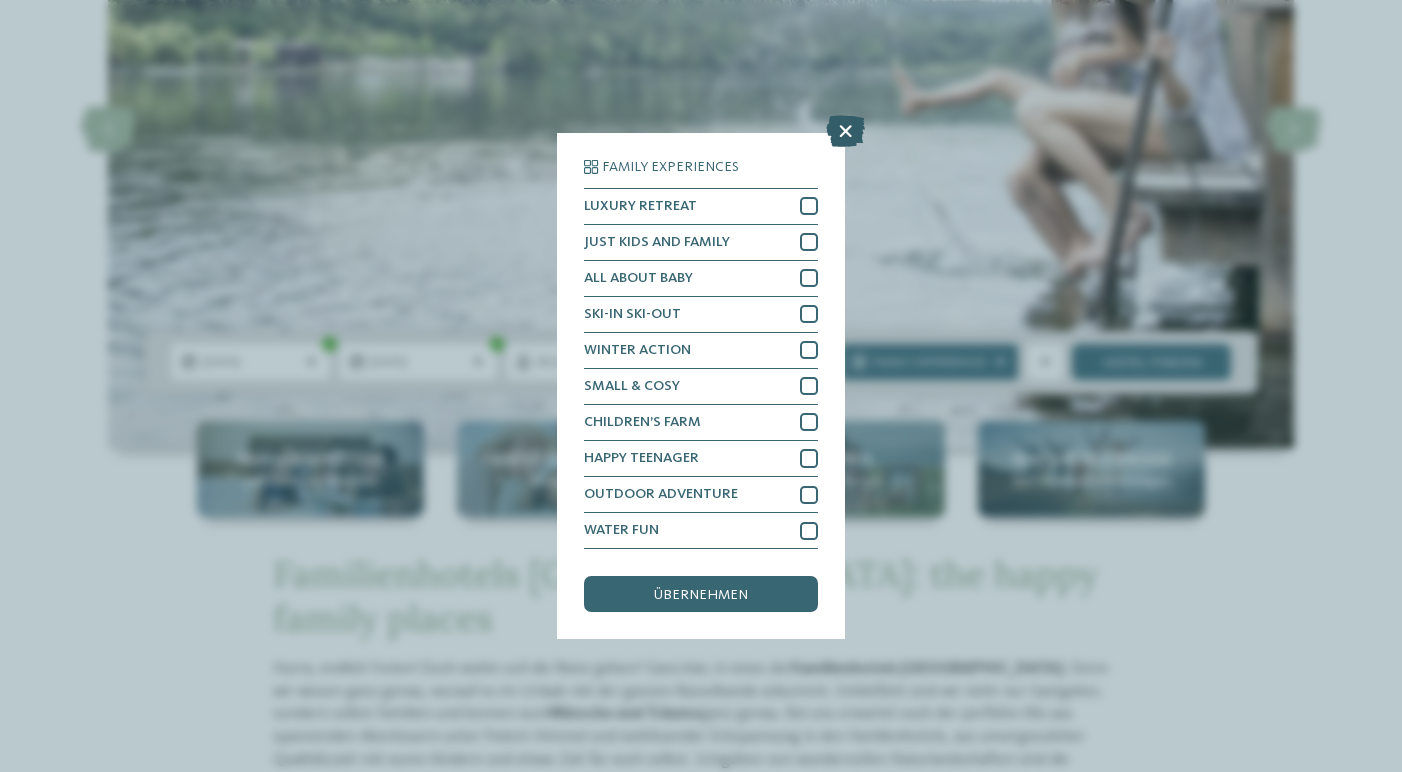 click at bounding box center (845, 131) 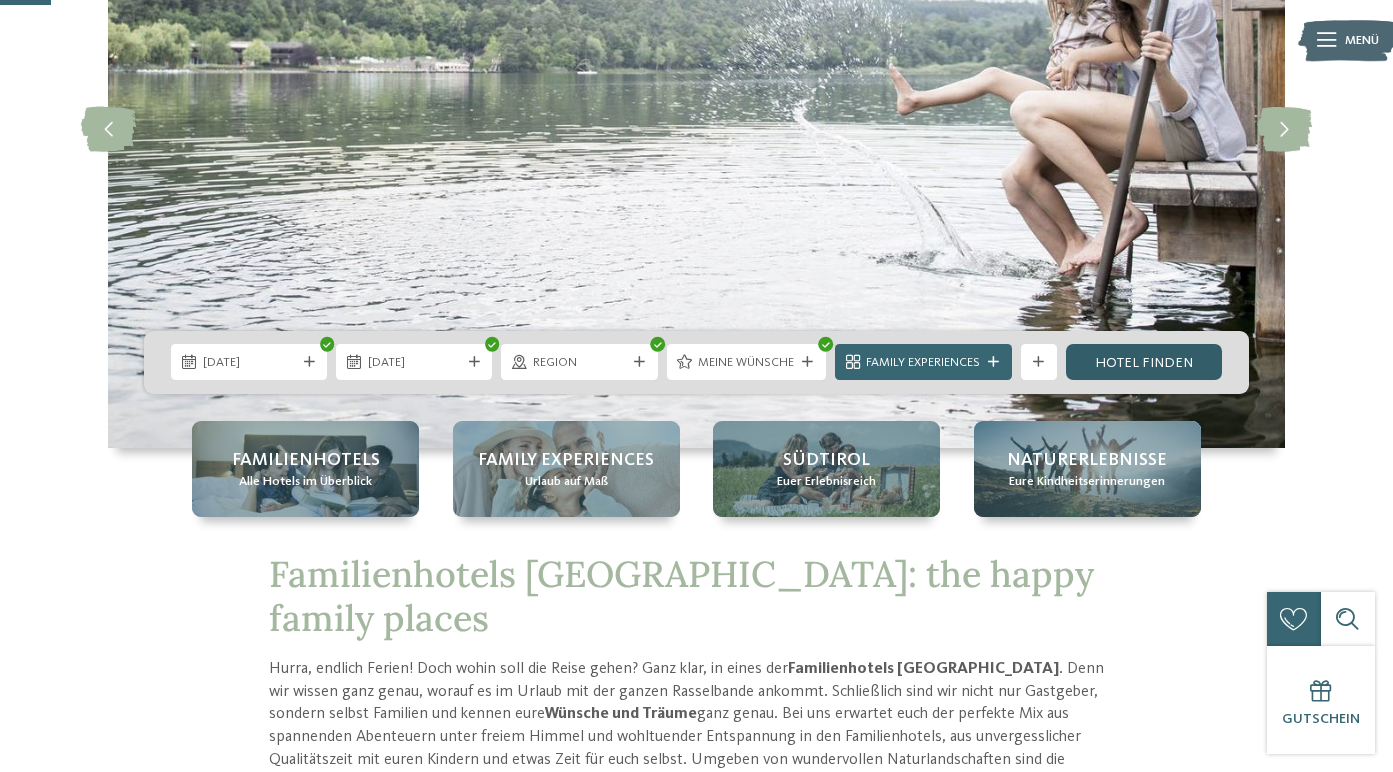 click on "Hotel finden" at bounding box center [1144, 362] 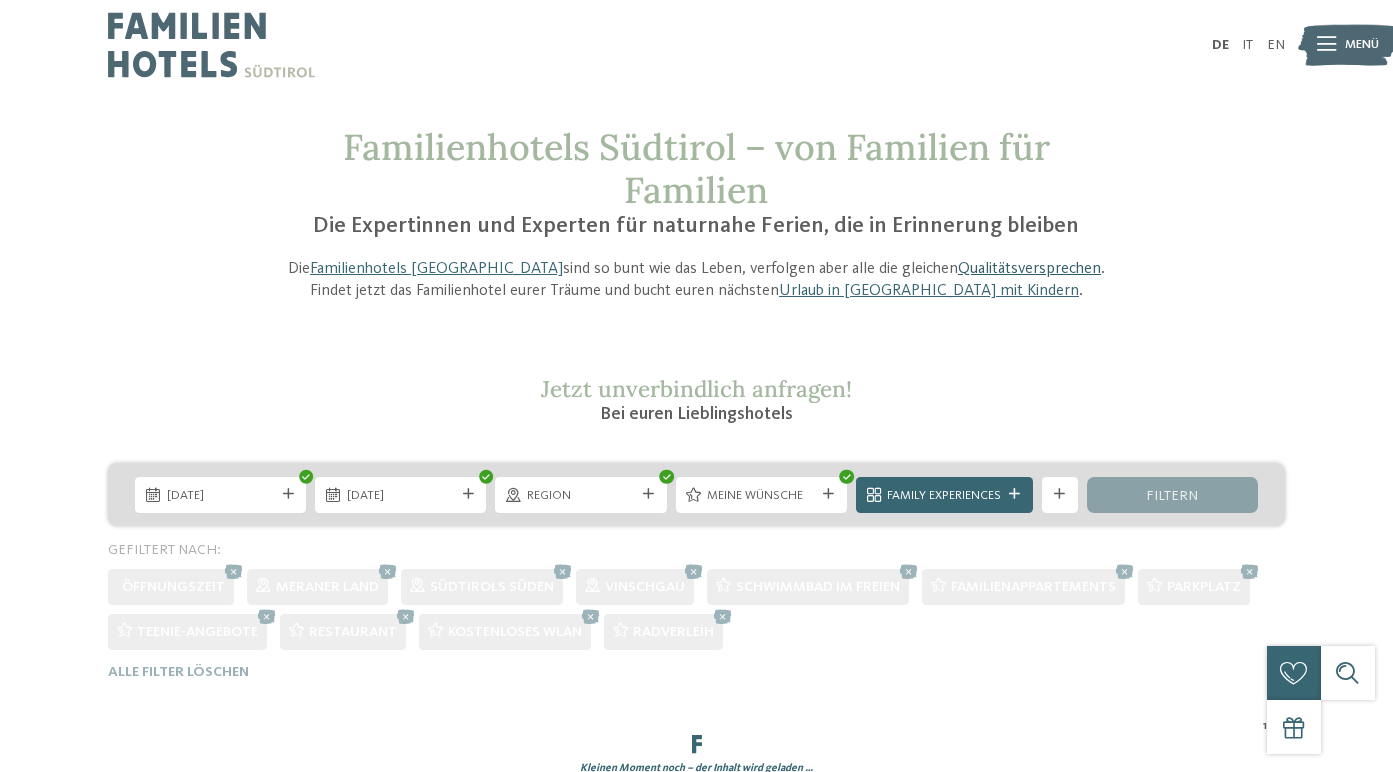 scroll, scrollTop: 0, scrollLeft: 0, axis: both 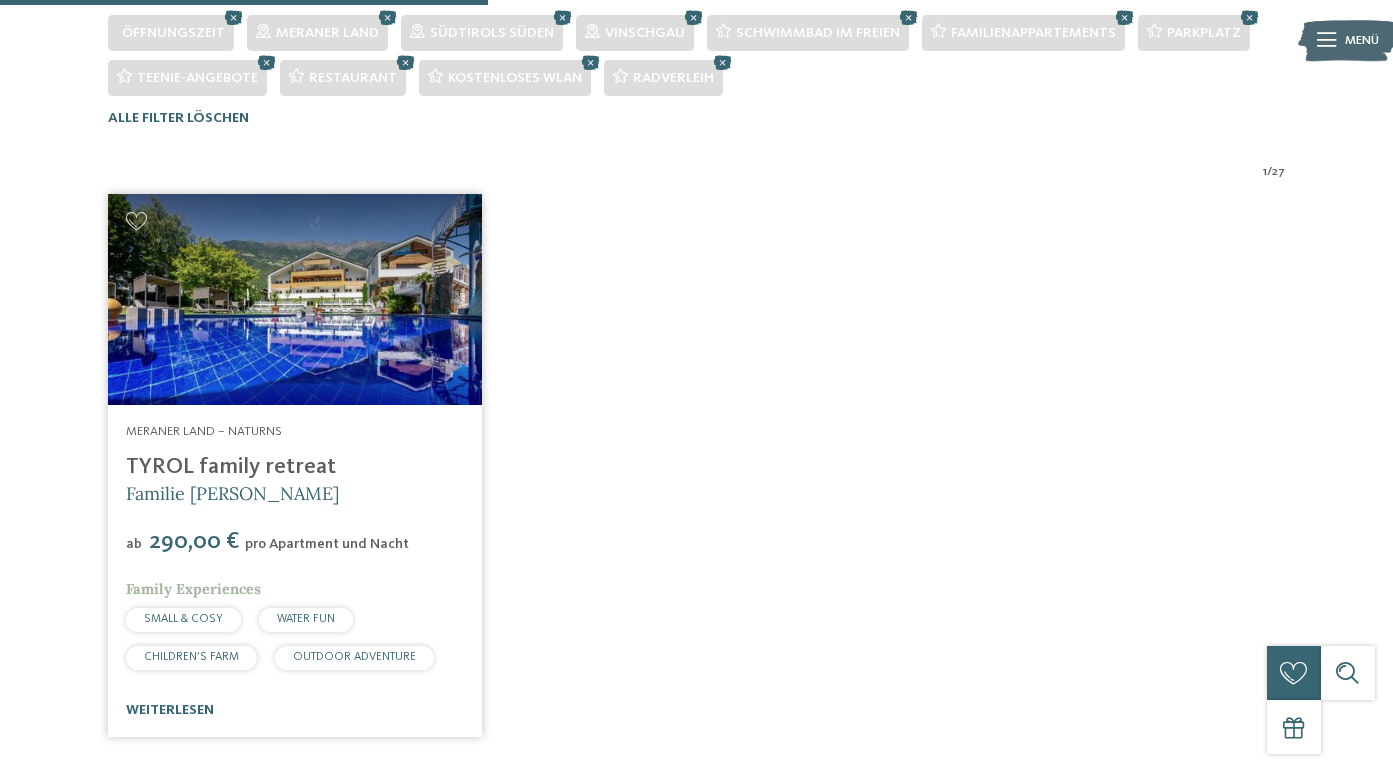 click at bounding box center (295, 299) 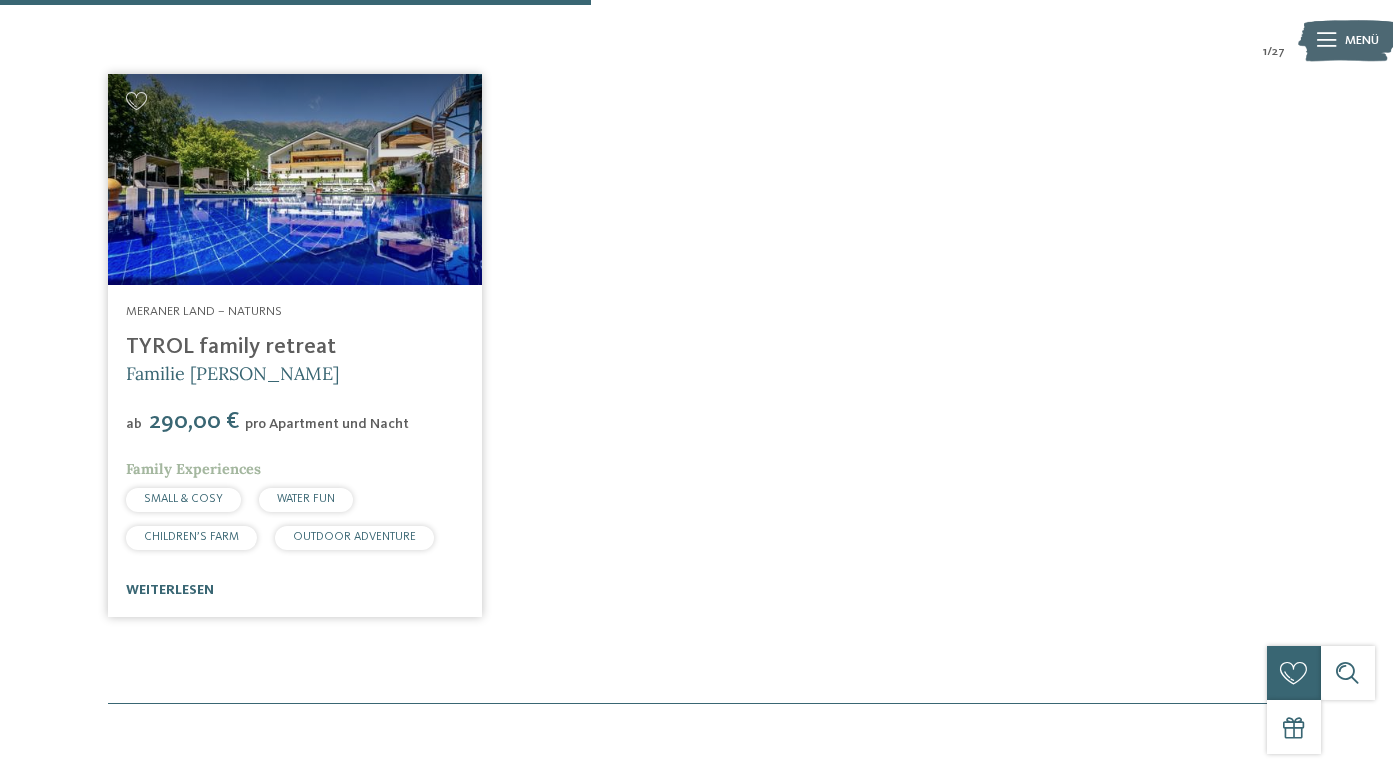 scroll, scrollTop: 676, scrollLeft: 0, axis: vertical 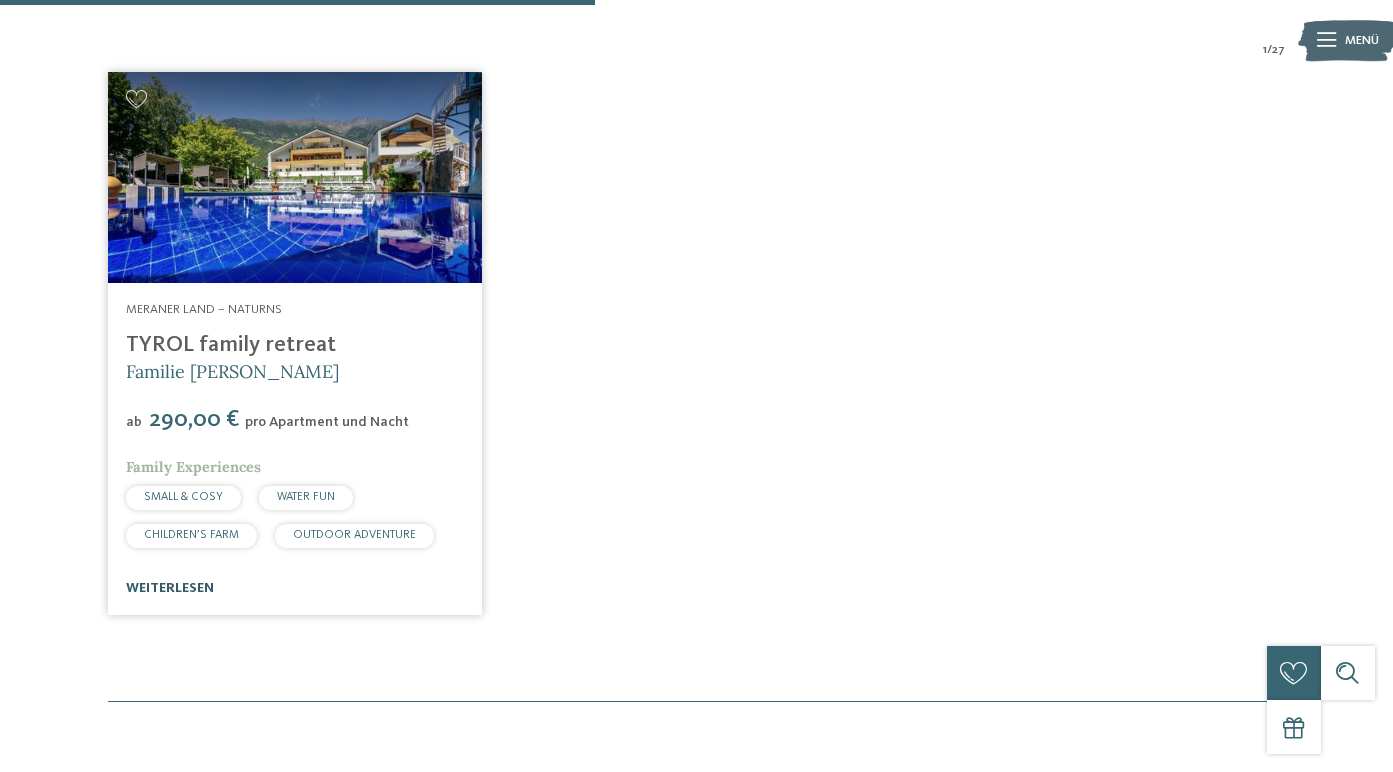 click on "weiterlesen" at bounding box center [170, 588] 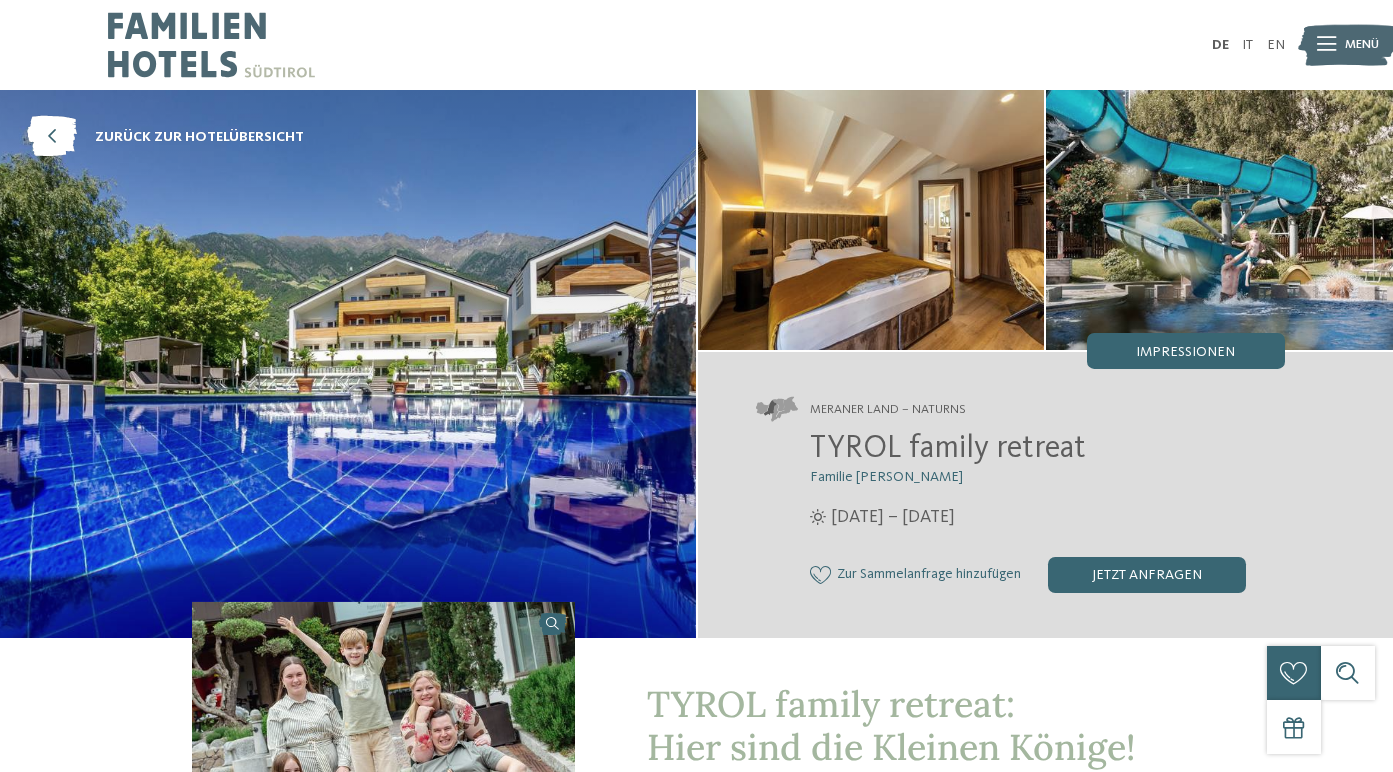 scroll, scrollTop: 0, scrollLeft: 0, axis: both 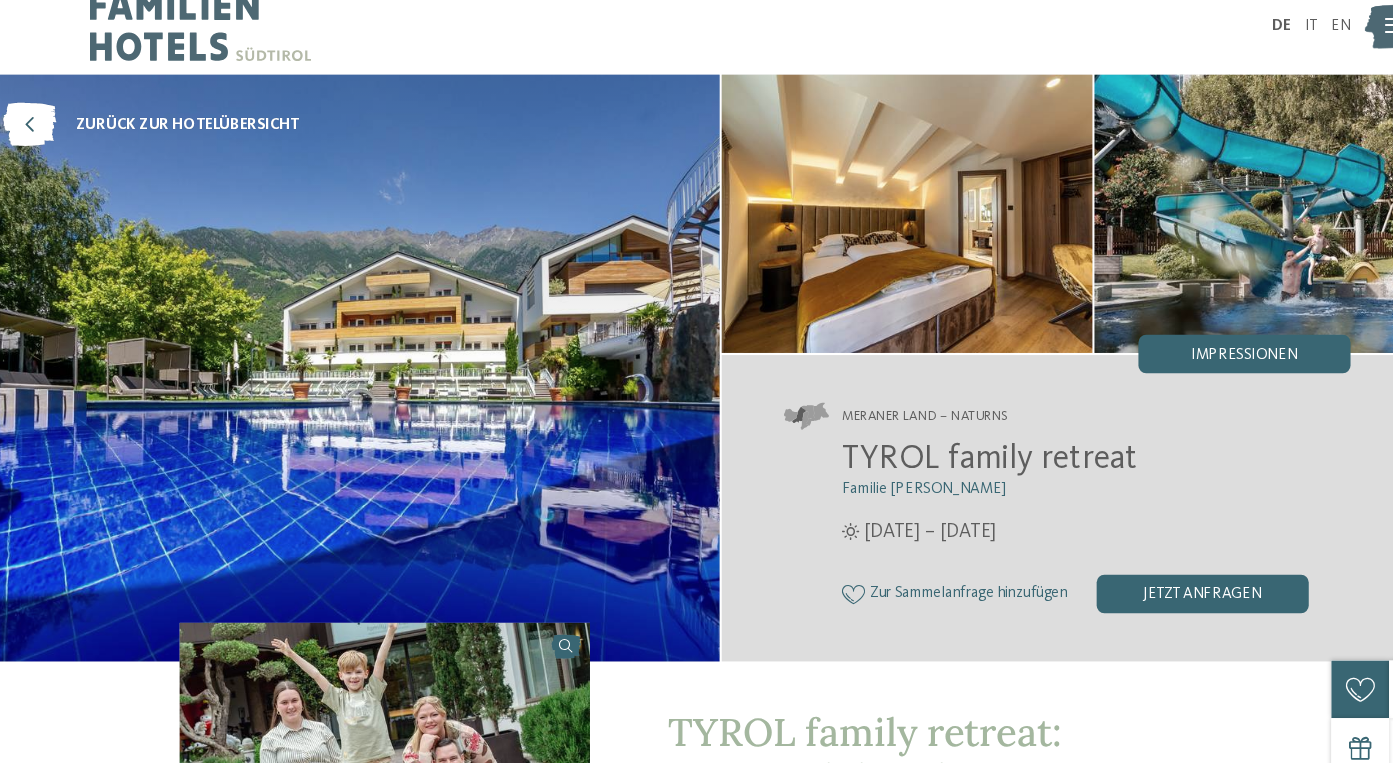 click at bounding box center [871, 220] 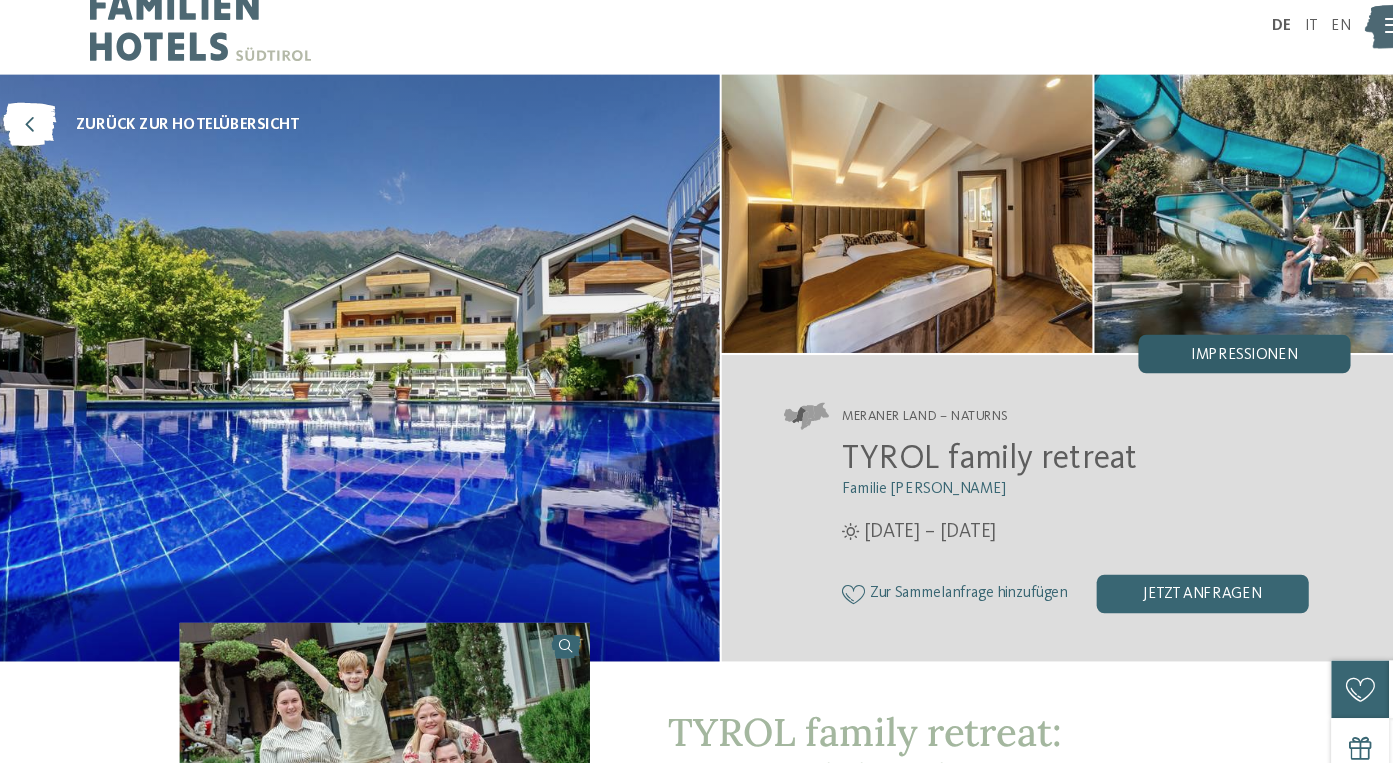 click on "Impressionen" at bounding box center (1185, 352) 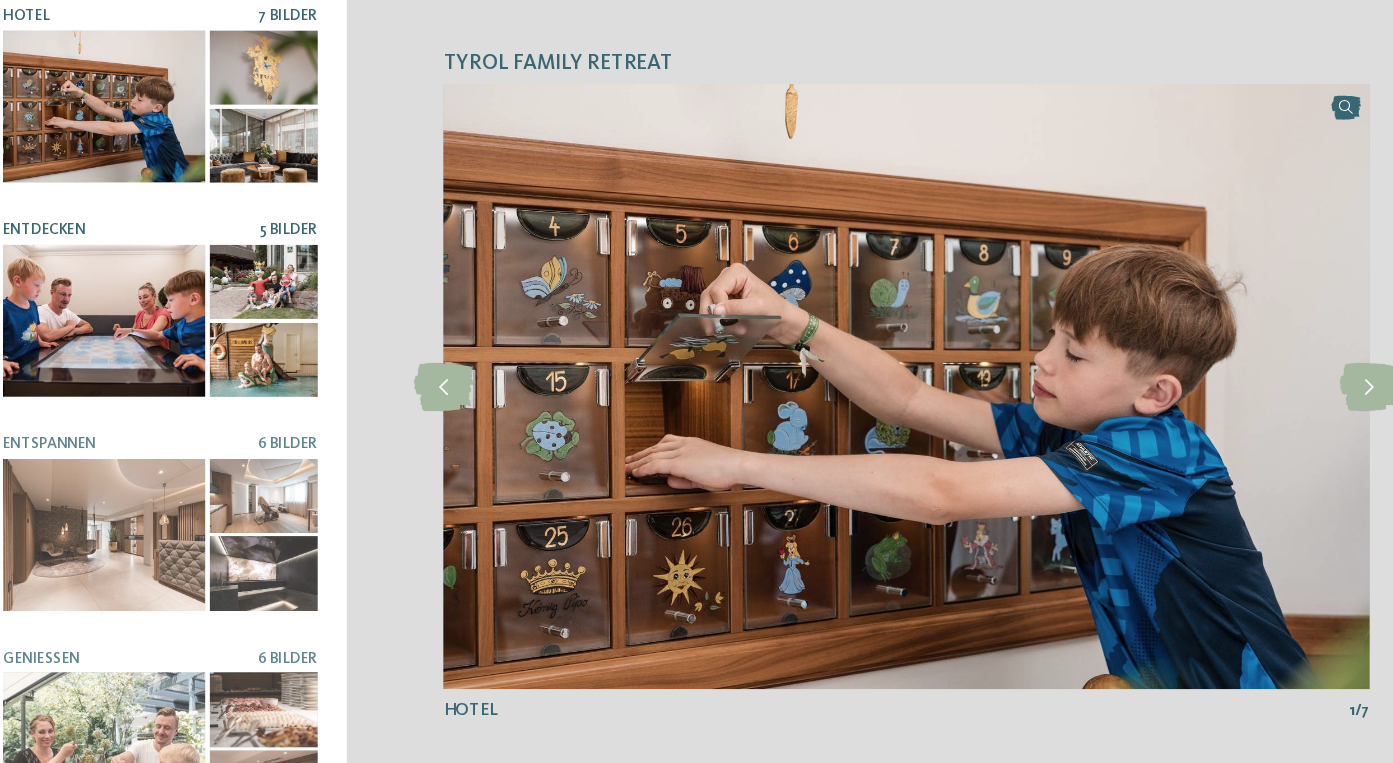 click at bounding box center (121, 320) 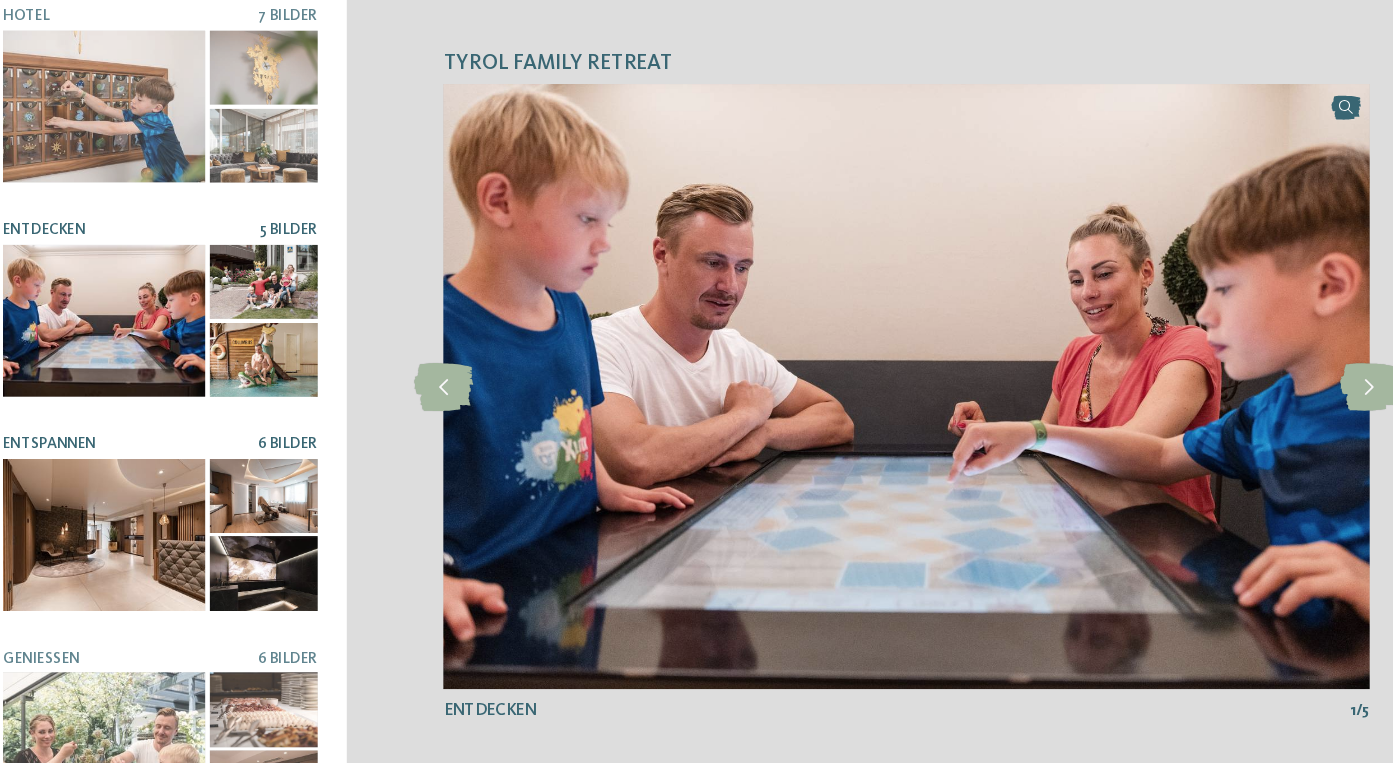 click at bounding box center (121, 520) 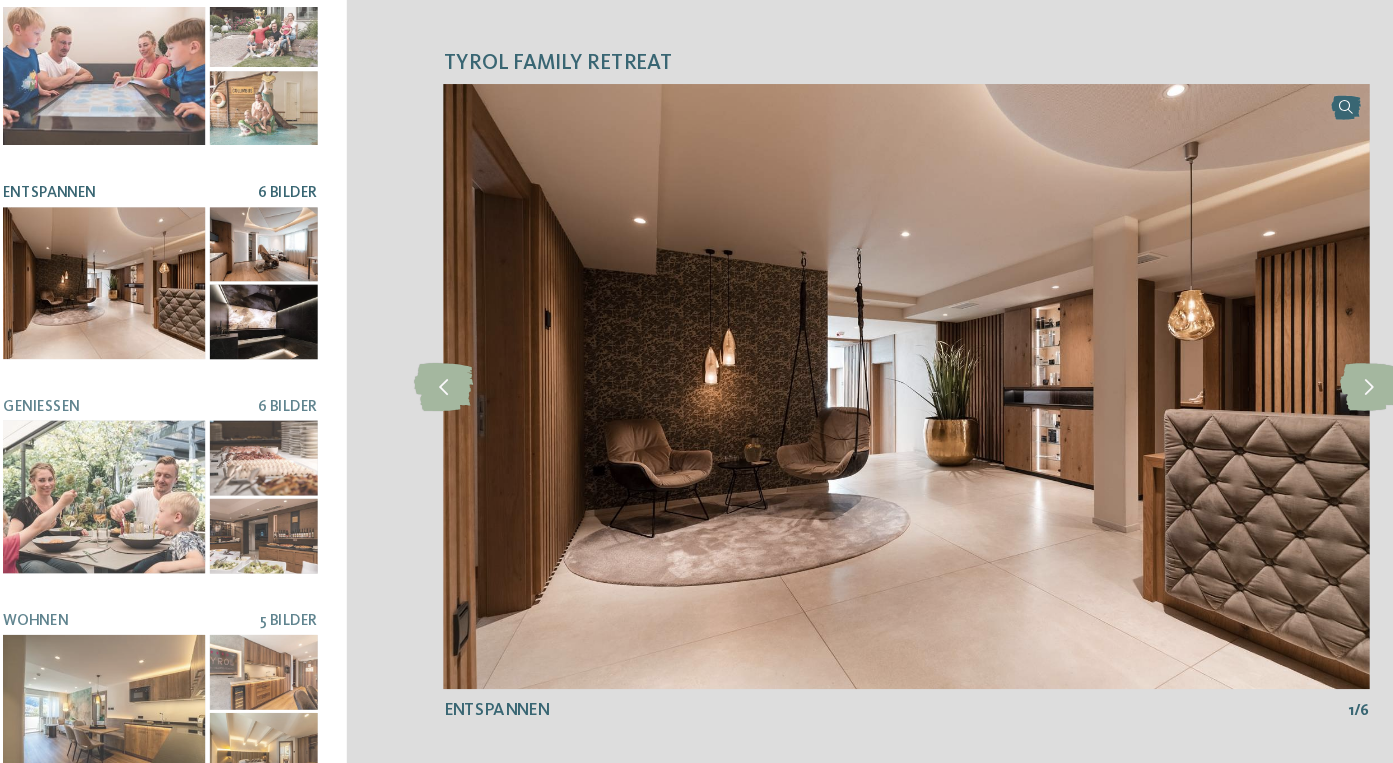 scroll, scrollTop: 255, scrollLeft: 0, axis: vertical 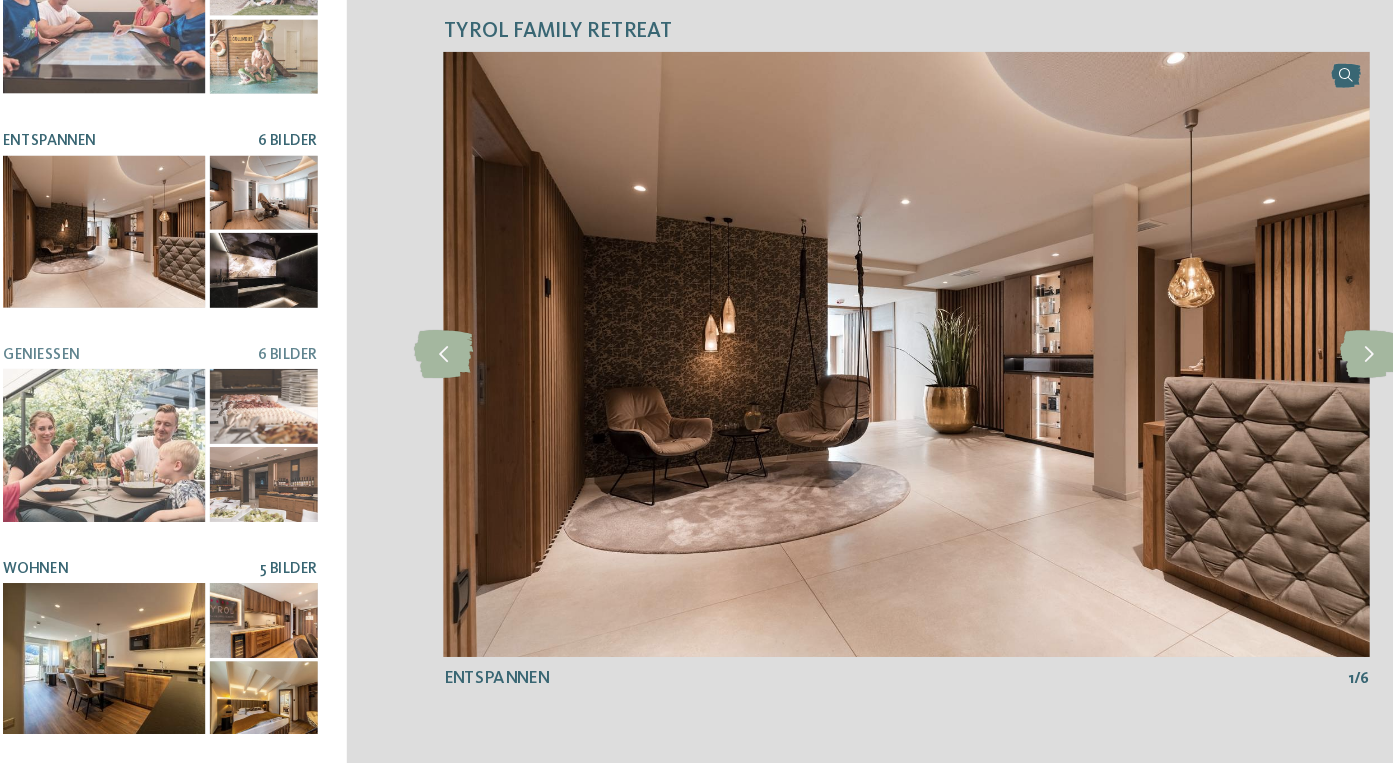 click at bounding box center (121, 666) 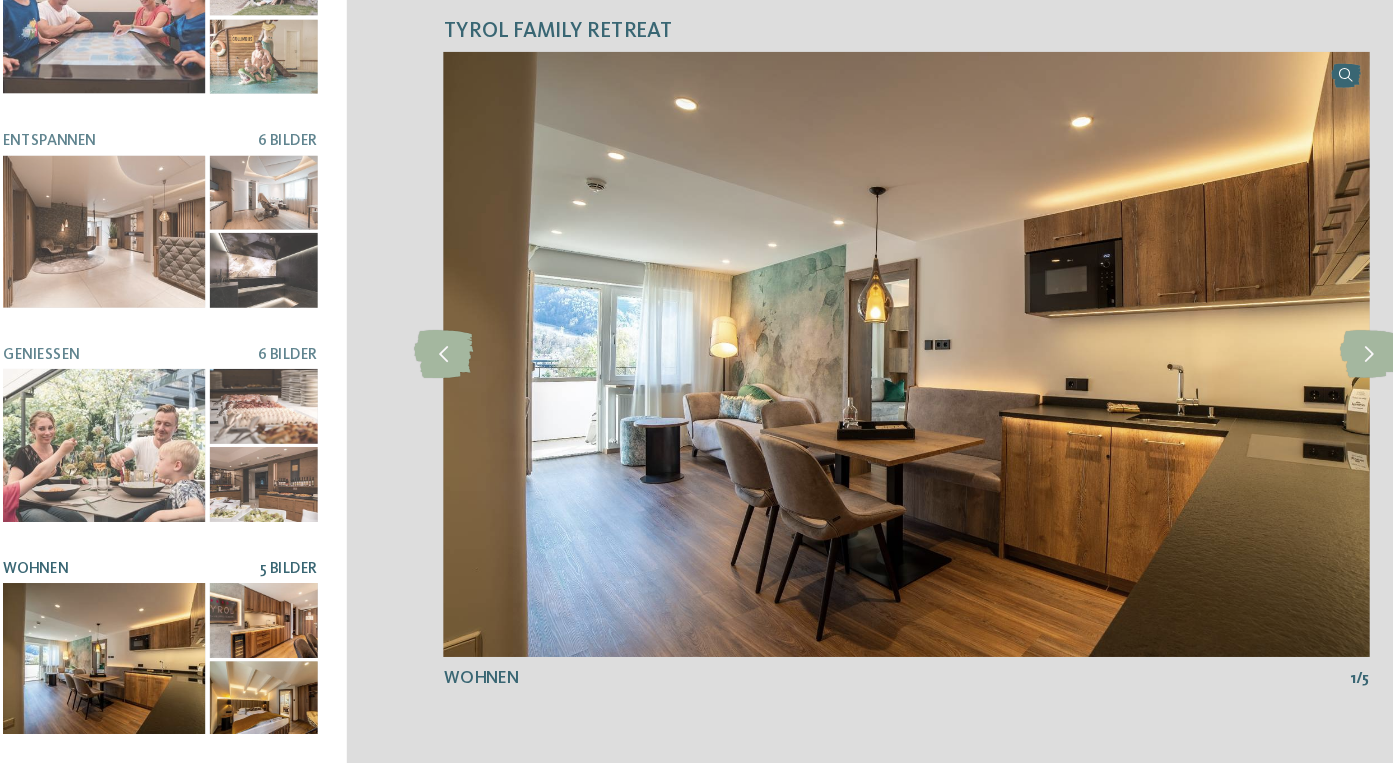 click at bounding box center (270, 629) 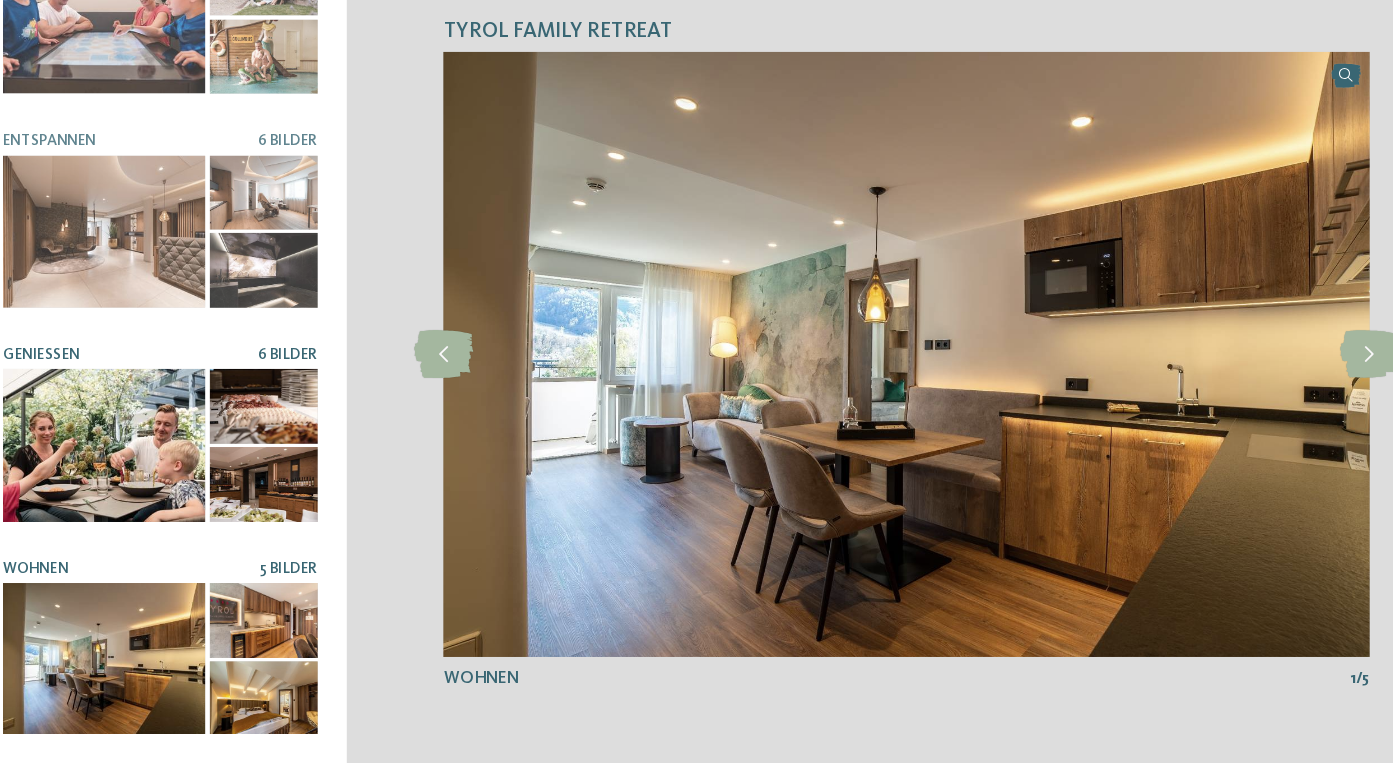 click at bounding box center [270, 429] 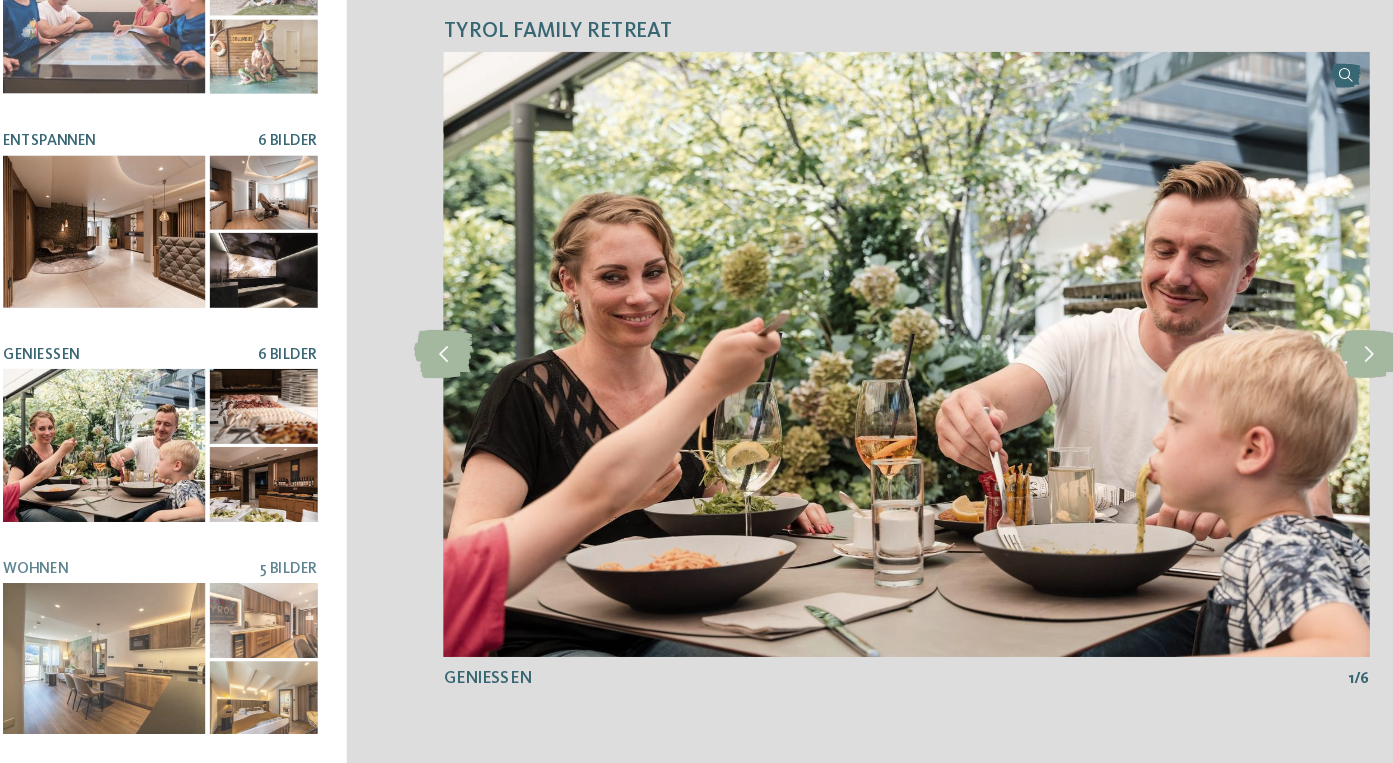 click at bounding box center (270, 302) 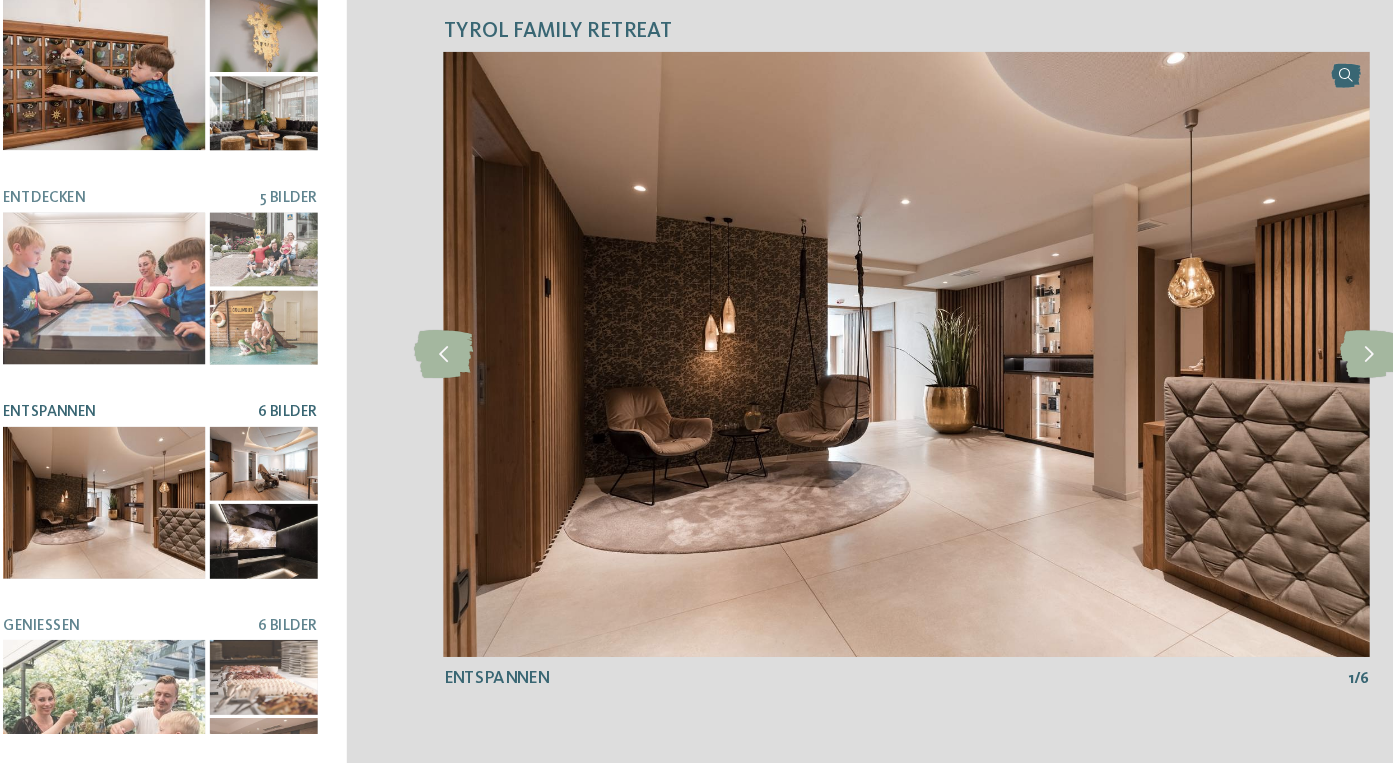 scroll, scrollTop: 0, scrollLeft: 0, axis: both 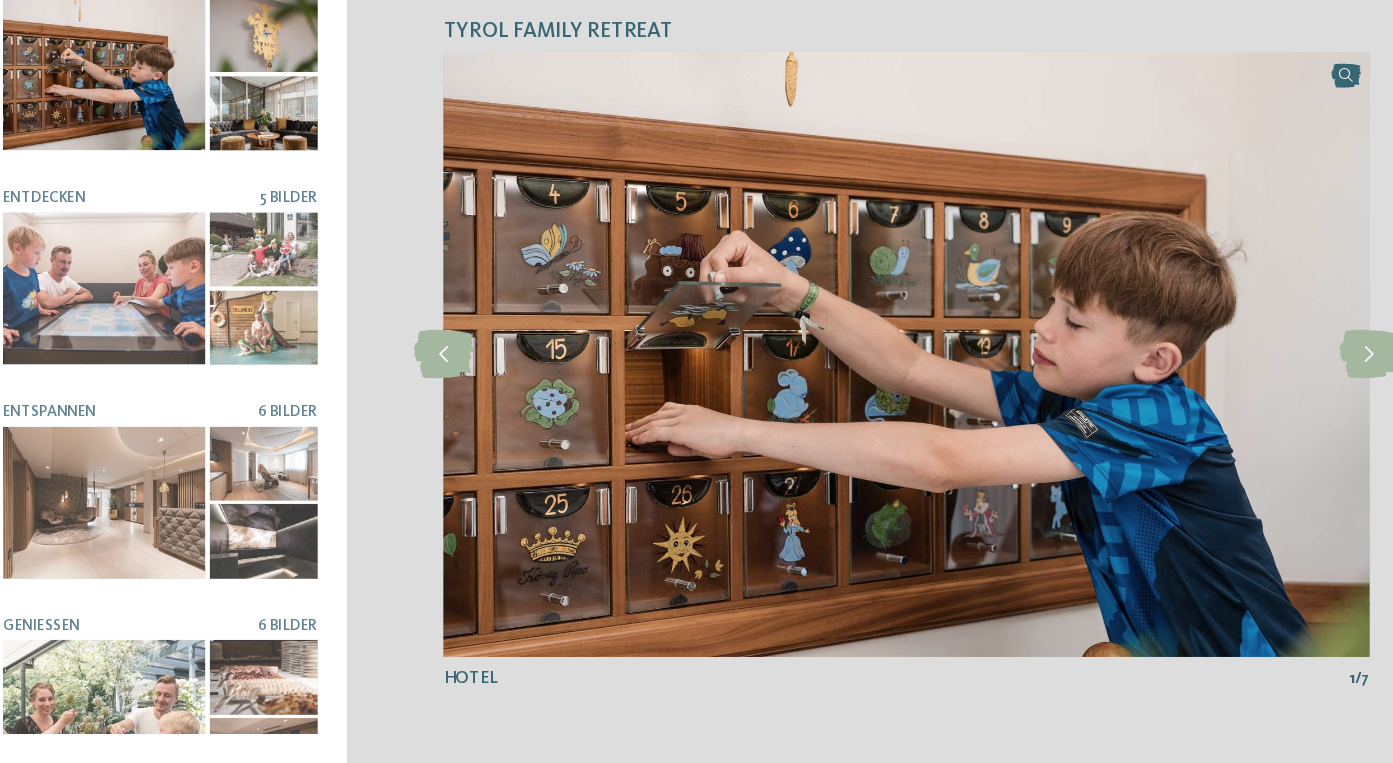 click at bounding box center [121, 120] 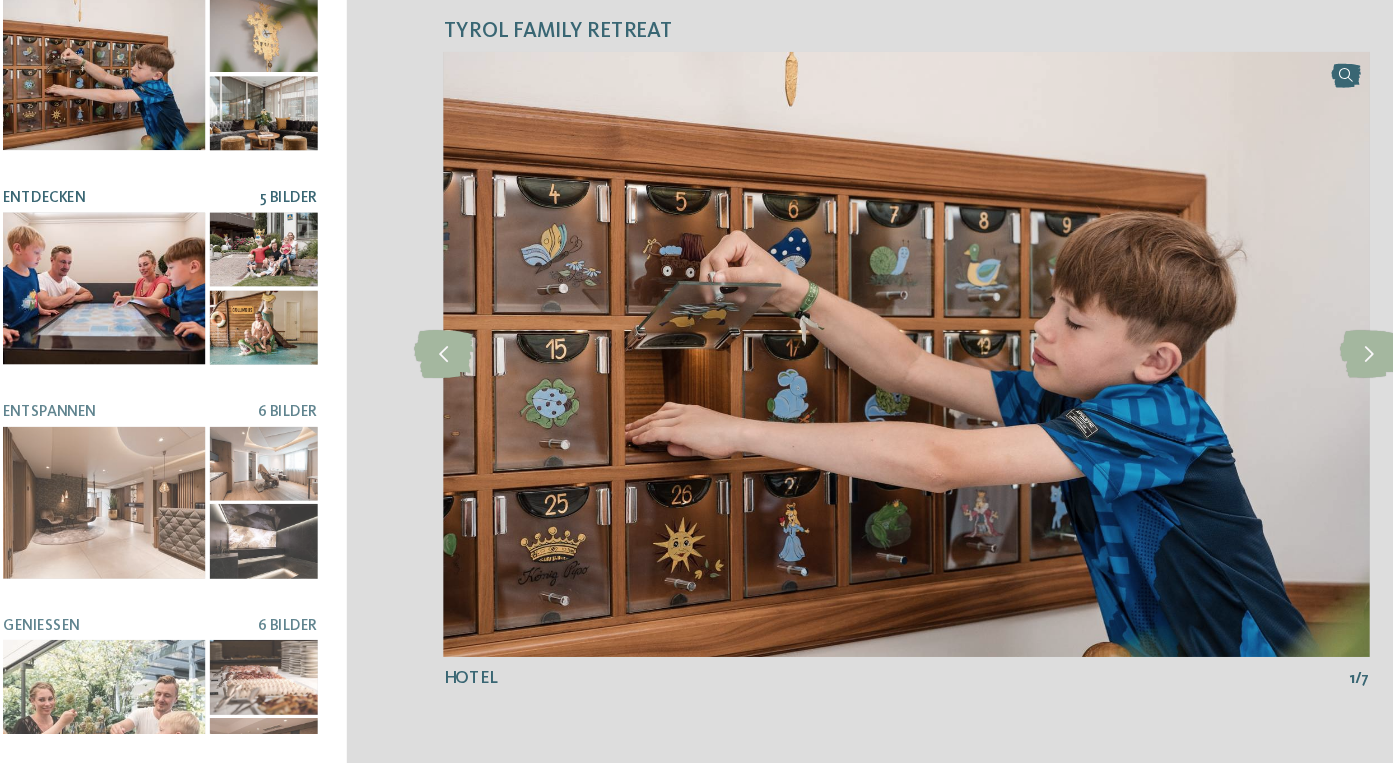 click at bounding box center (121, 320) 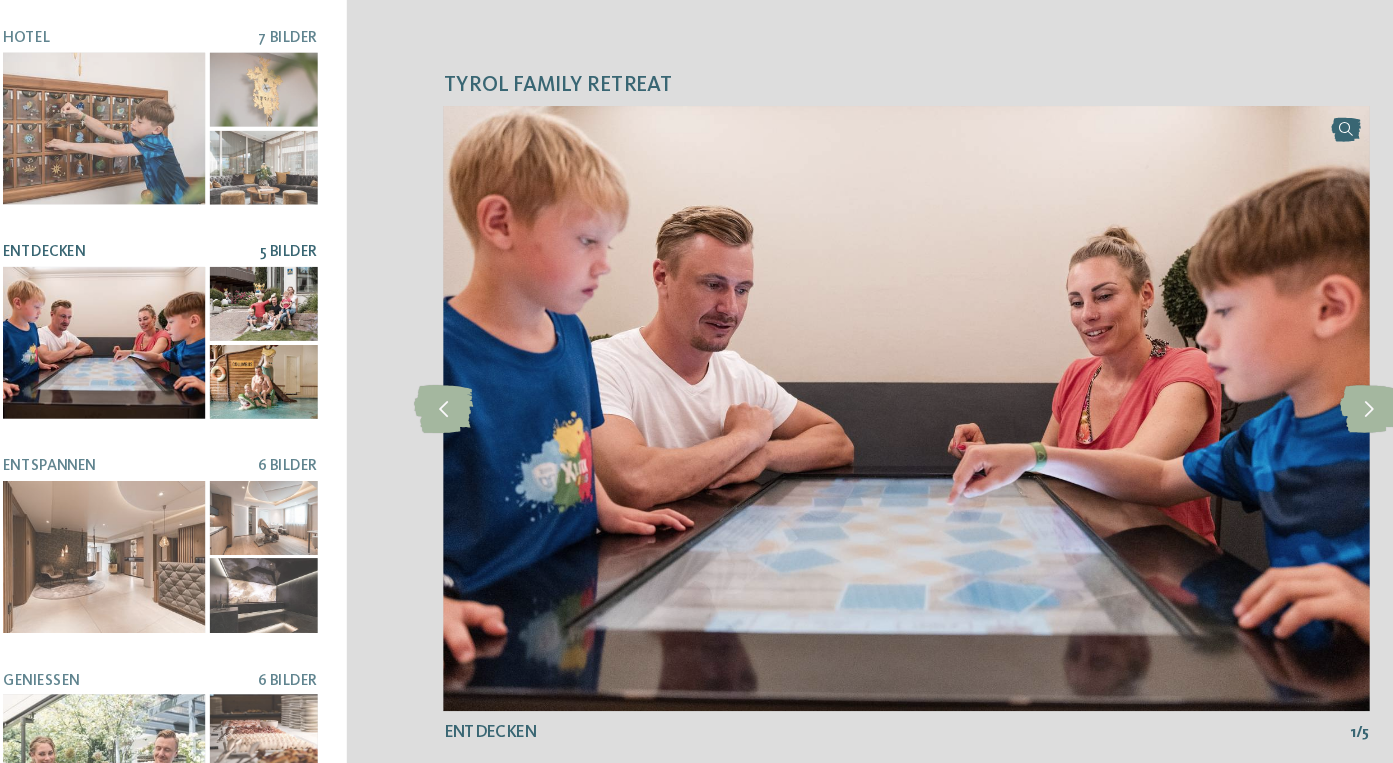 scroll, scrollTop: 0, scrollLeft: 0, axis: both 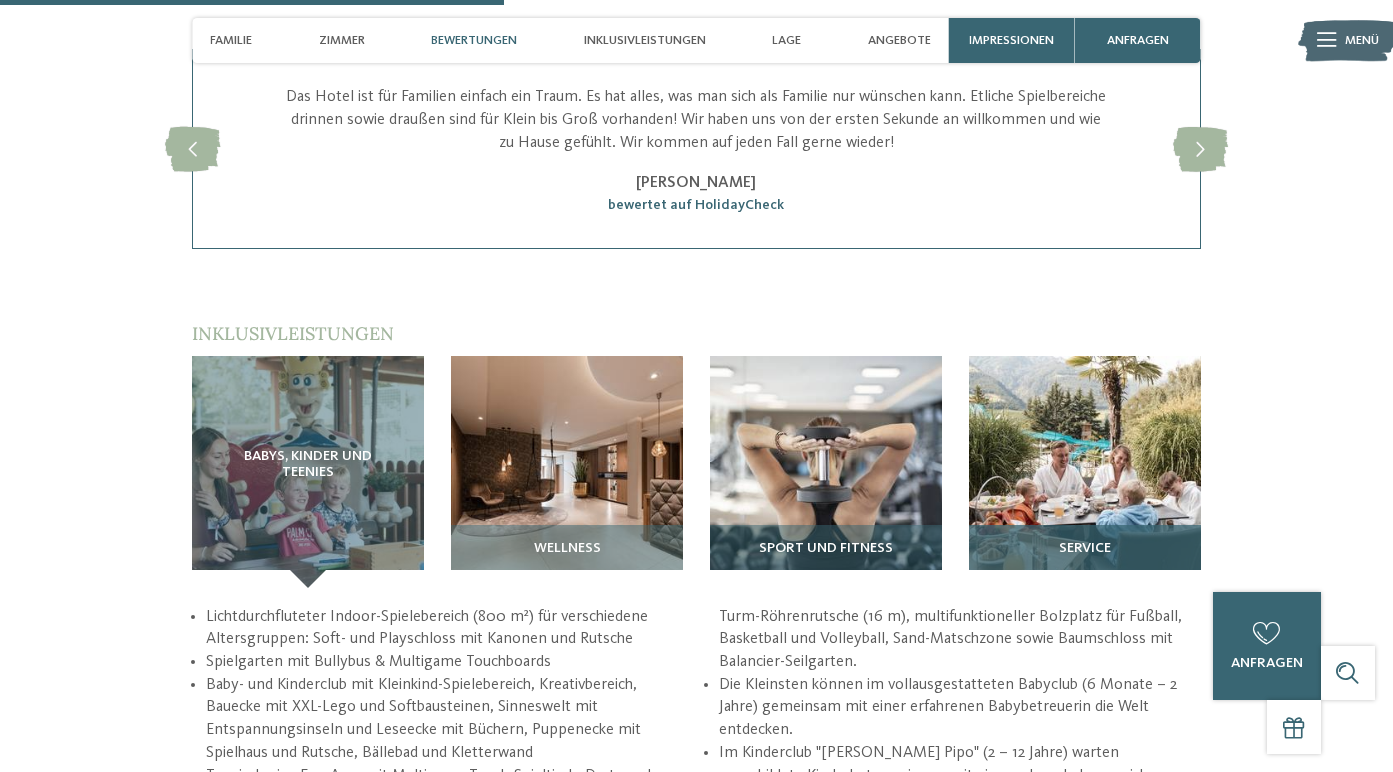 click at bounding box center [1085, 472] 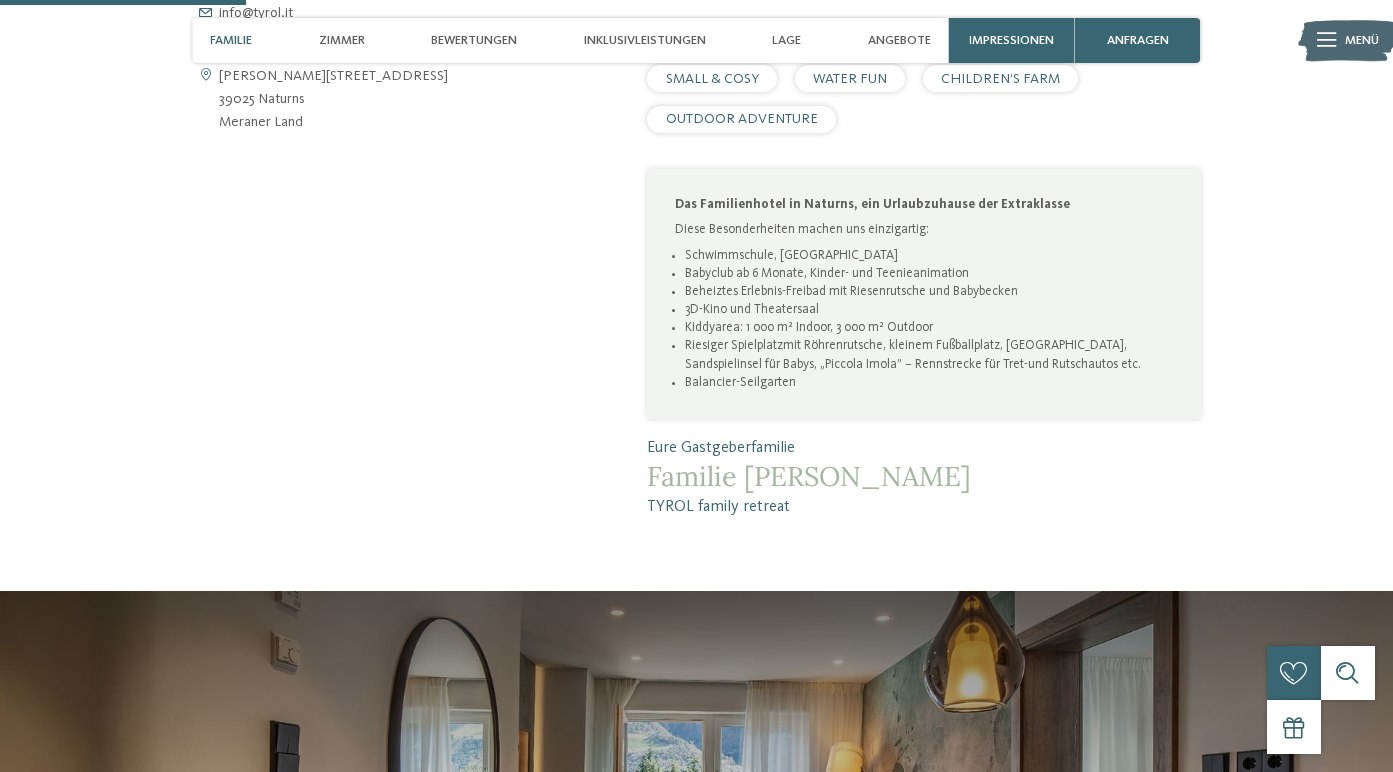 scroll, scrollTop: 913, scrollLeft: 0, axis: vertical 